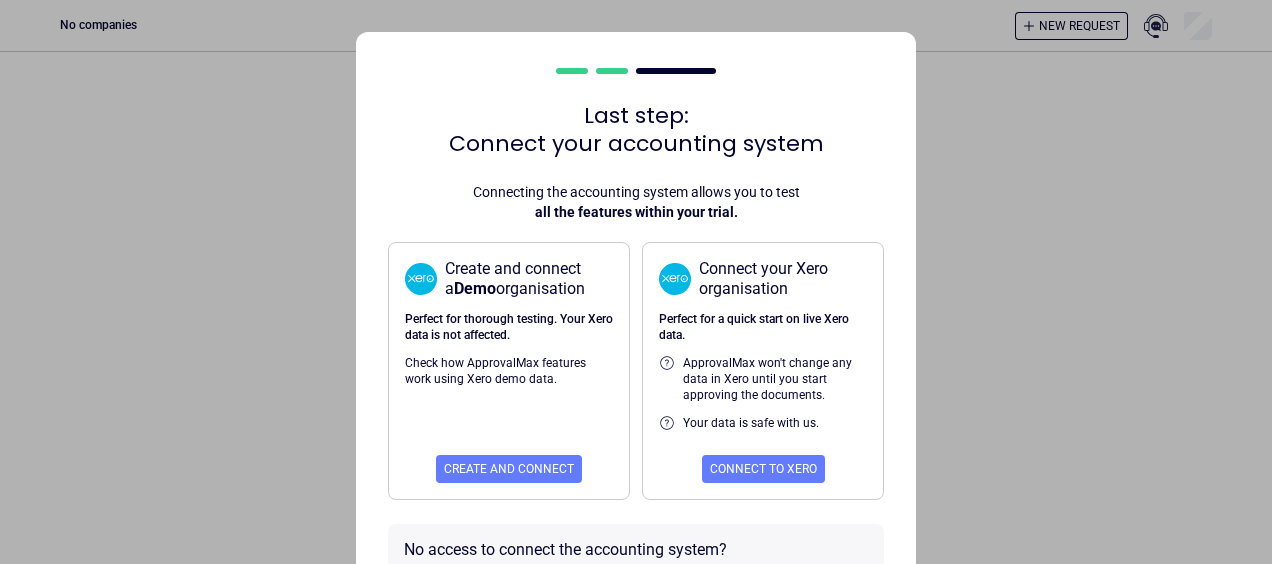 scroll, scrollTop: 0, scrollLeft: 0, axis: both 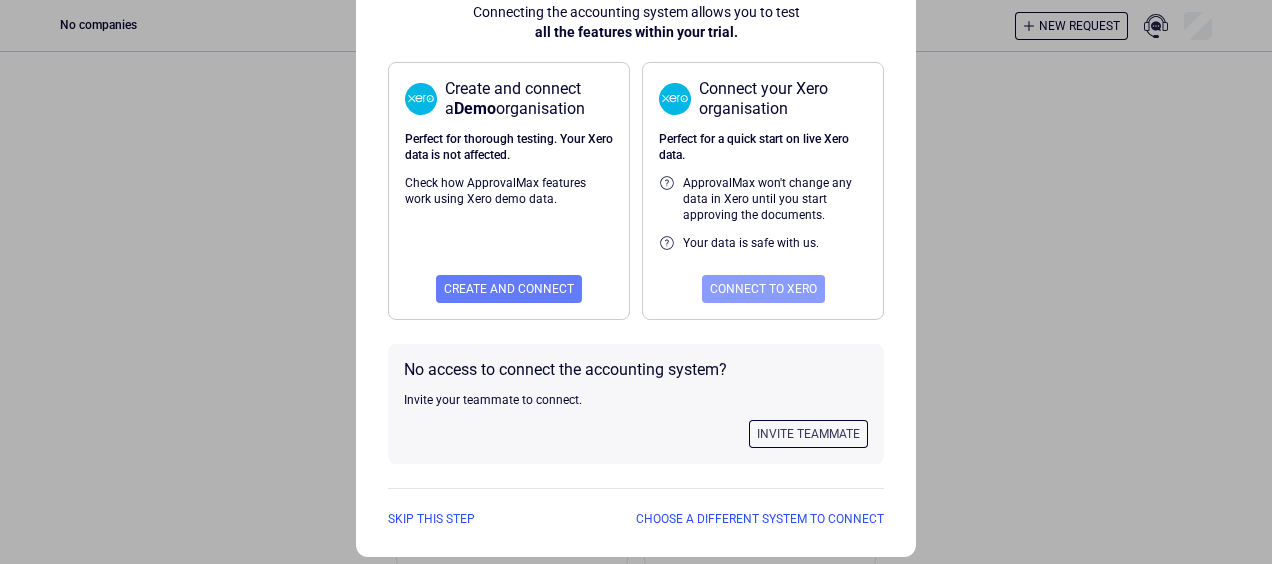click on "Connect to Xero" at bounding box center (509, 289) 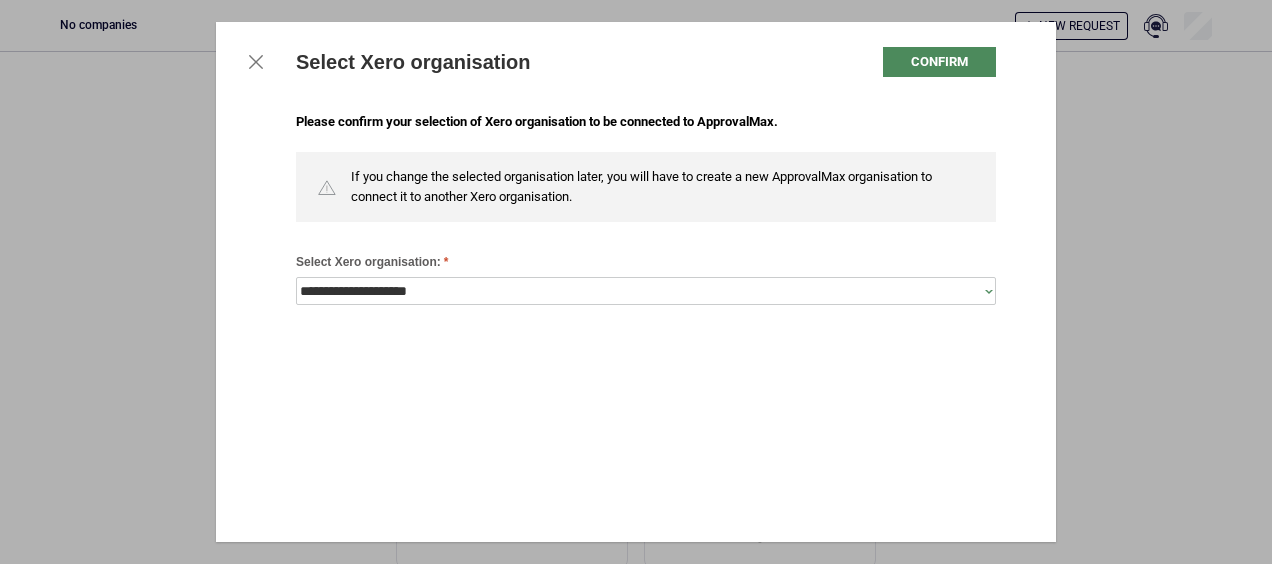 scroll, scrollTop: 0, scrollLeft: 0, axis: both 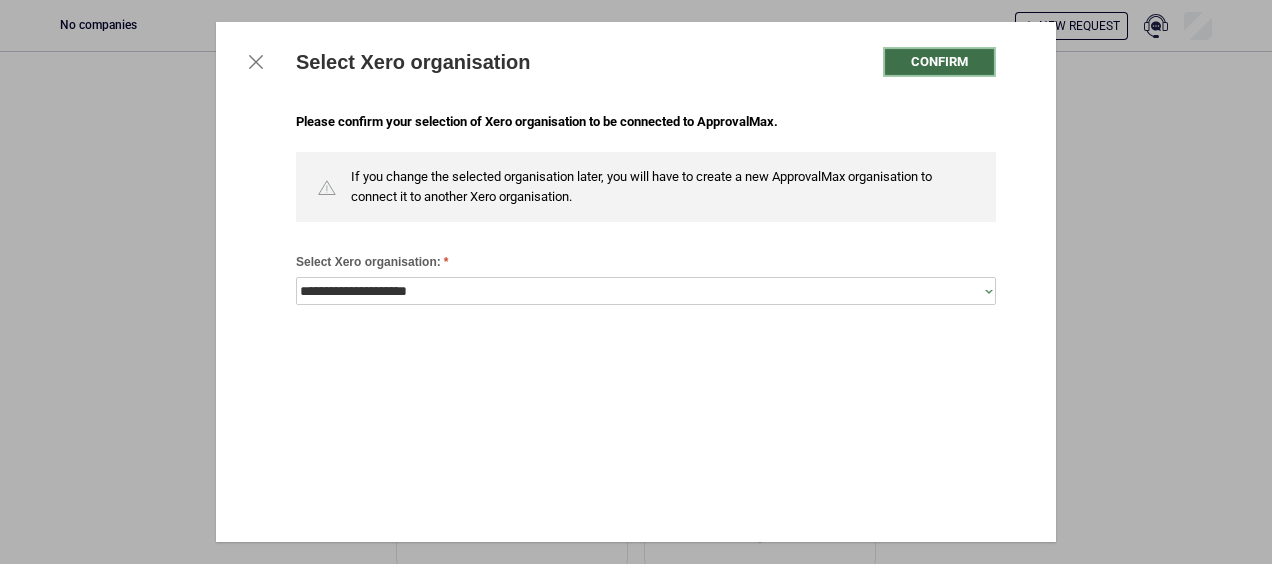click on "Confirm" at bounding box center (939, 62) 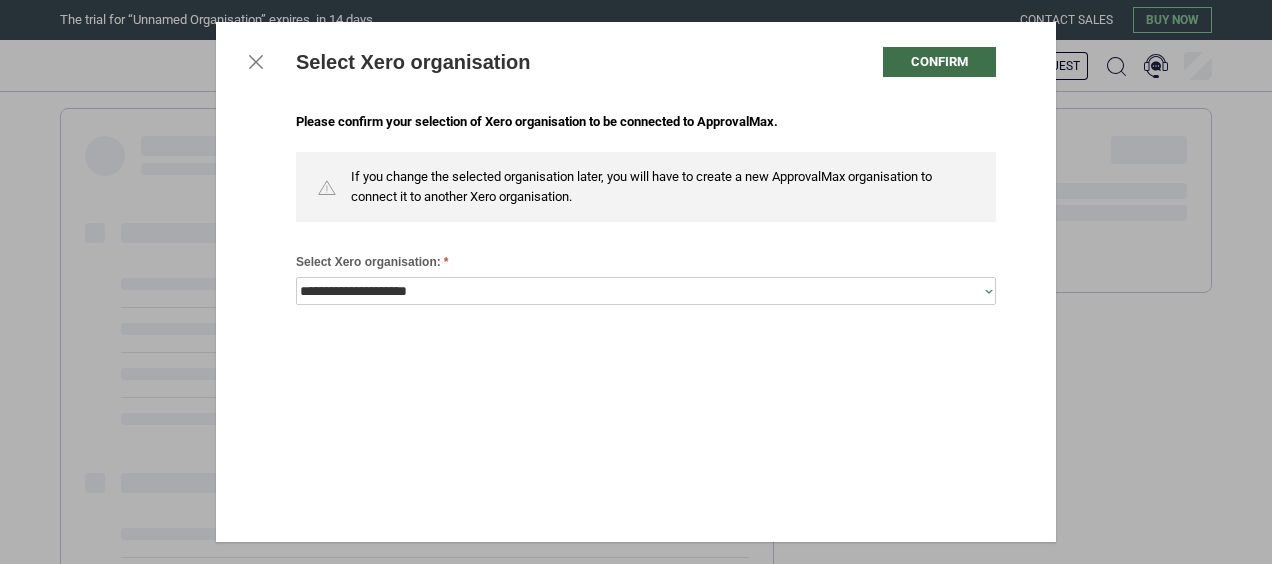 scroll, scrollTop: 0, scrollLeft: 0, axis: both 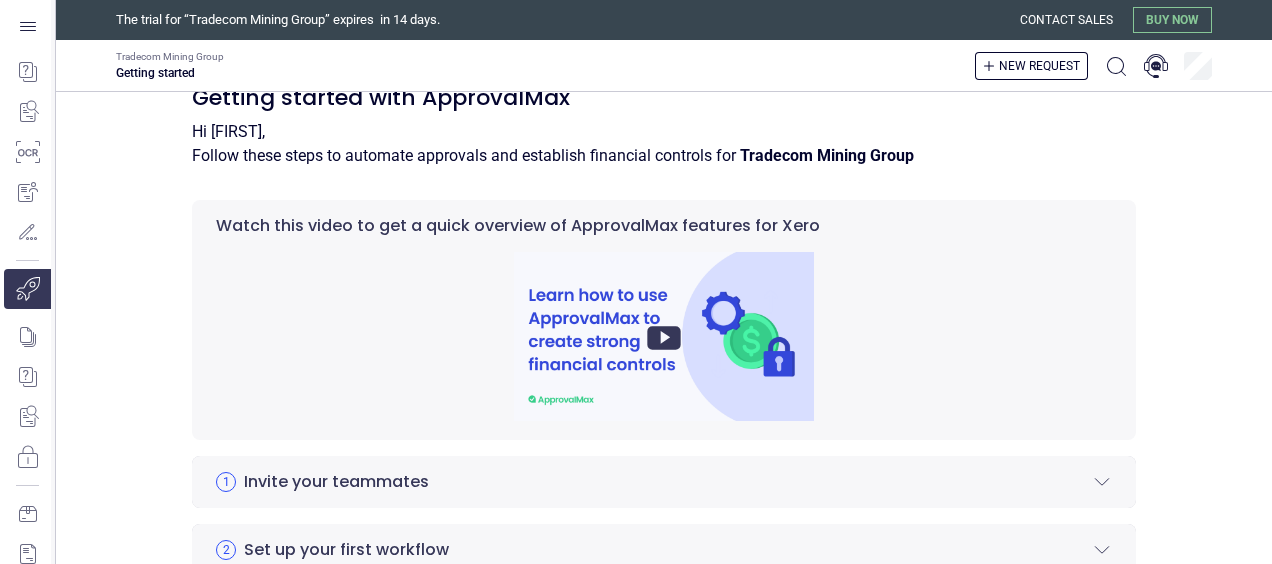 click at bounding box center (664, 338) 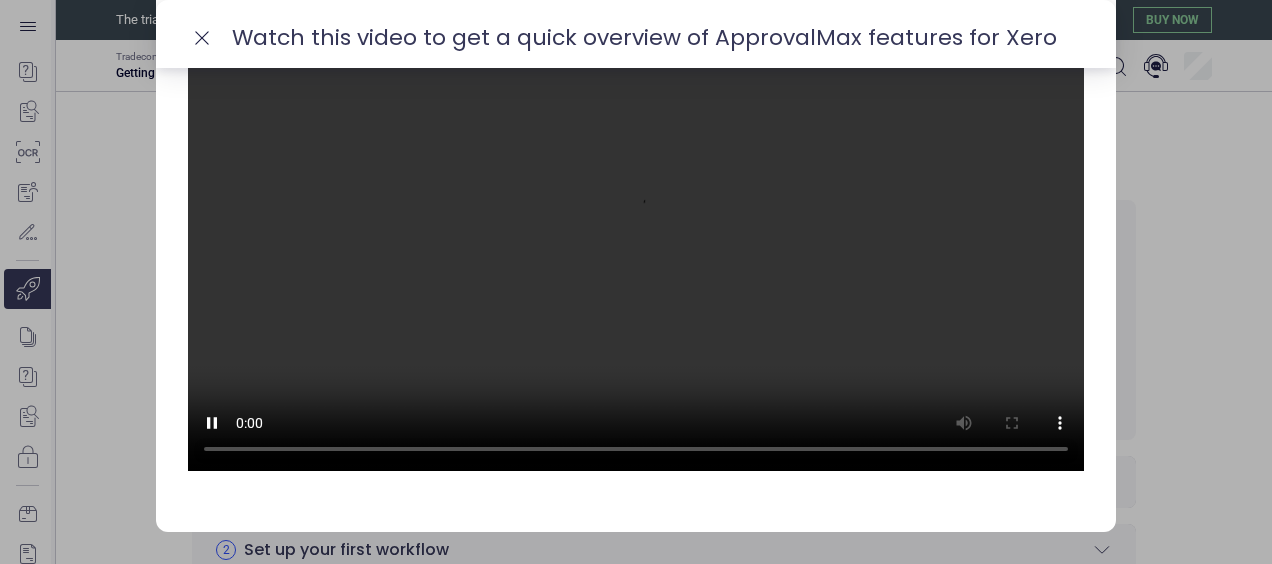 scroll, scrollTop: 133, scrollLeft: 0, axis: vertical 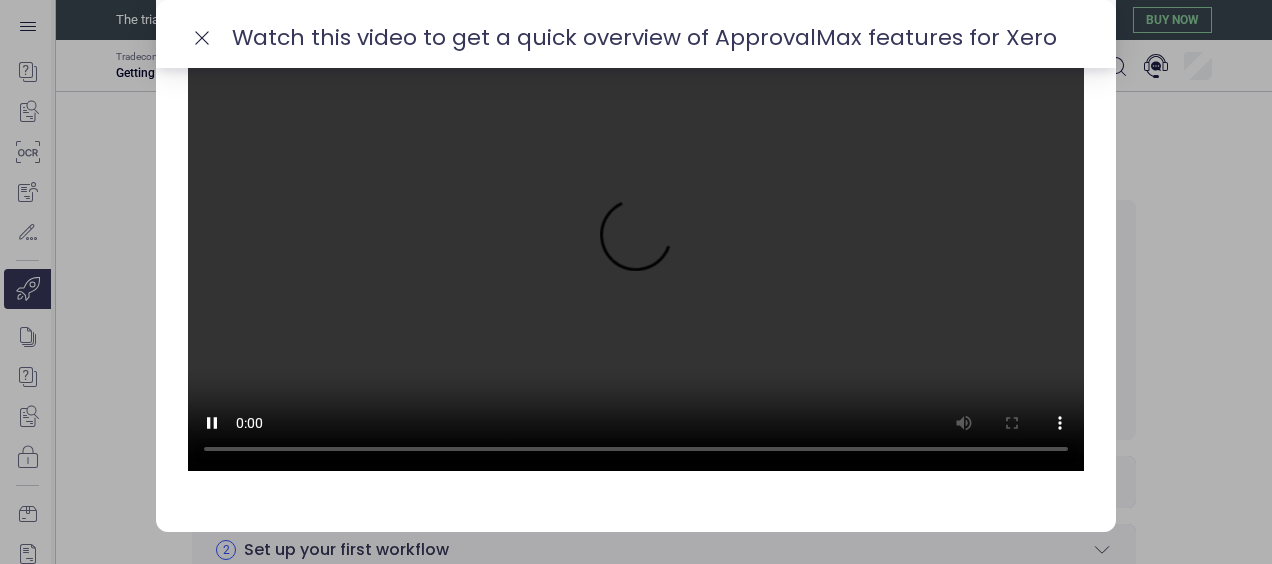 click on "Getting started with ApprovalMax Hi [FIRST], Follow these steps to automate approvals and establish financial controls for Tradecom Mining Group Watch this video to get a quick overview of ApprovalMax features for Xero 1 Invite your teammates Invite your teammates to set up the approval process and explore ApprovalMax together. Invite teammates 2 Set up your first workflow Workflows direct documents to the right approvers. Adjust a workflow to your needs by establishing approval steps, creating custom fields with specific values, and assigning designated approvers. Set up workflow 3 Create a request You can create documents directly in ApprovalMax or pull them from your accounting system. You can create new documents manually or digitise documents with ApprovalMax Capture. Create request 4 Make your first decision on a document Approve or reject from your email inbox, web app, or mobile app—anywhere, anytime. Start approving Connect your accounting system Connect 6 Download our mobile app 7 Choose plan" at bounding box center (664, 722) 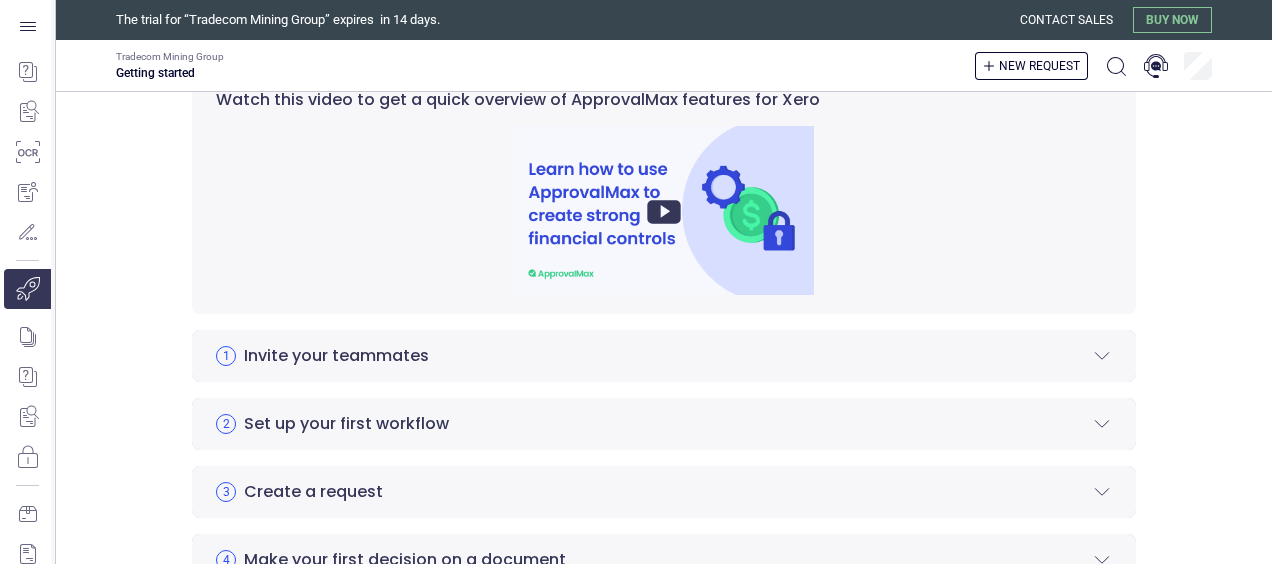 scroll, scrollTop: 151, scrollLeft: 0, axis: vertical 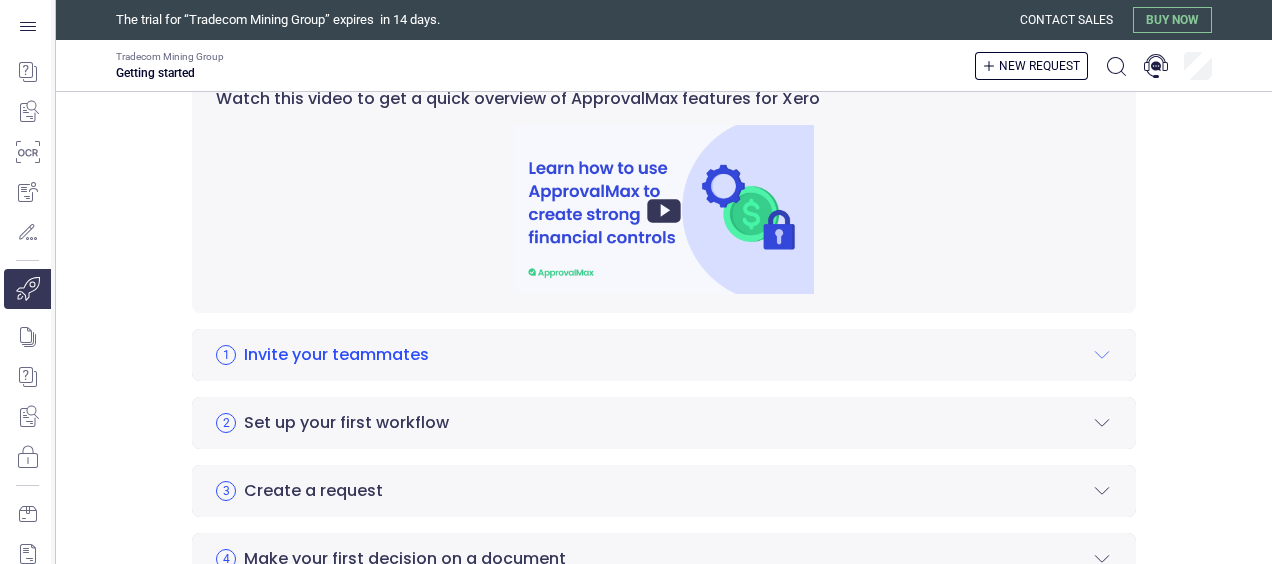 click at bounding box center (1102, 355) 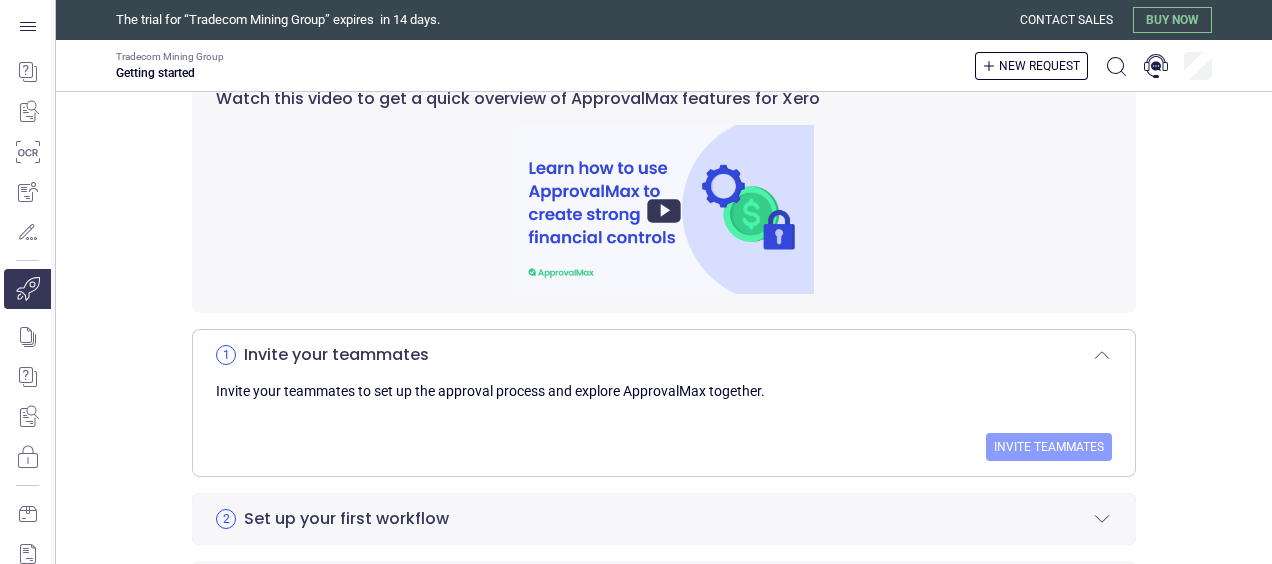 click on "Invite teammates" at bounding box center [1049, 447] 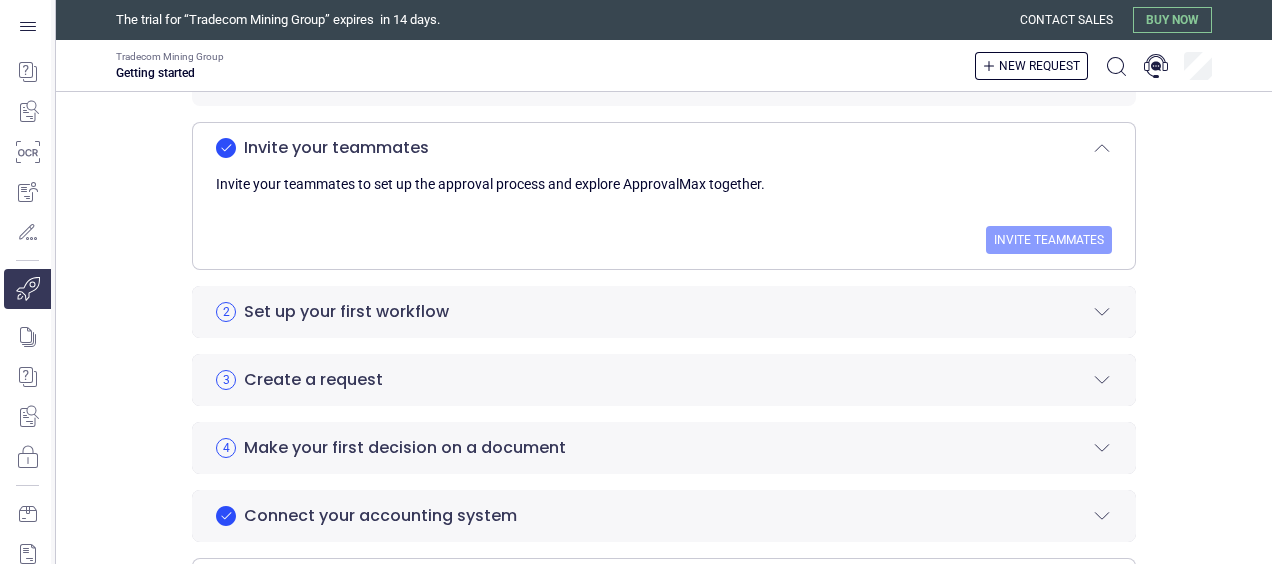 scroll, scrollTop: 352, scrollLeft: 0, axis: vertical 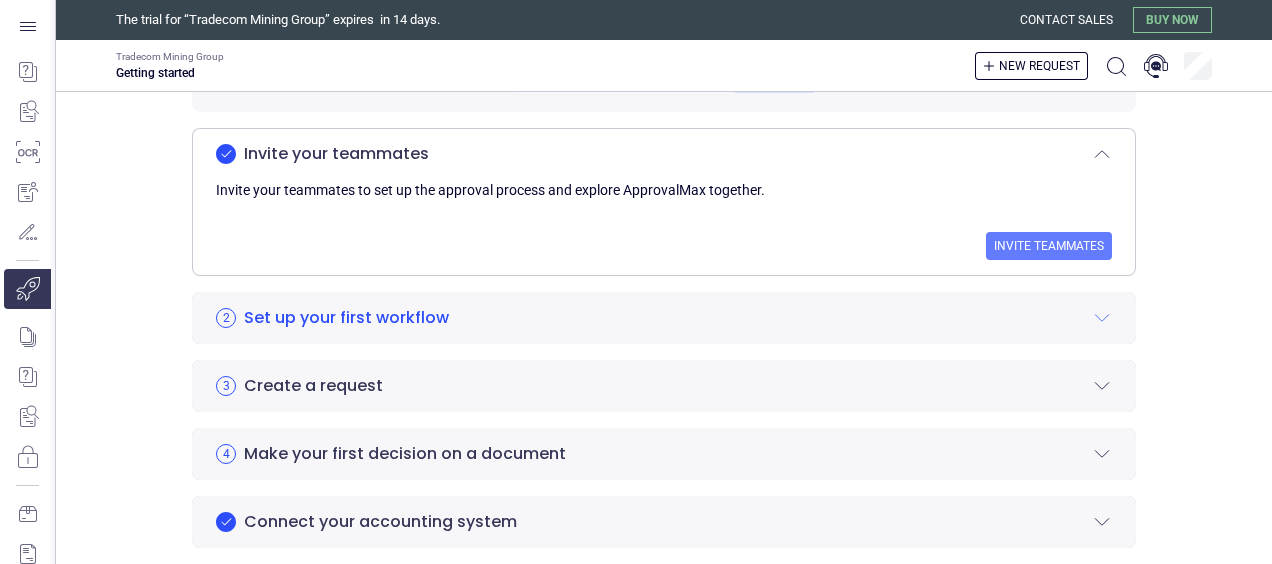 click on "Set up your first workflow" at bounding box center [346, 318] 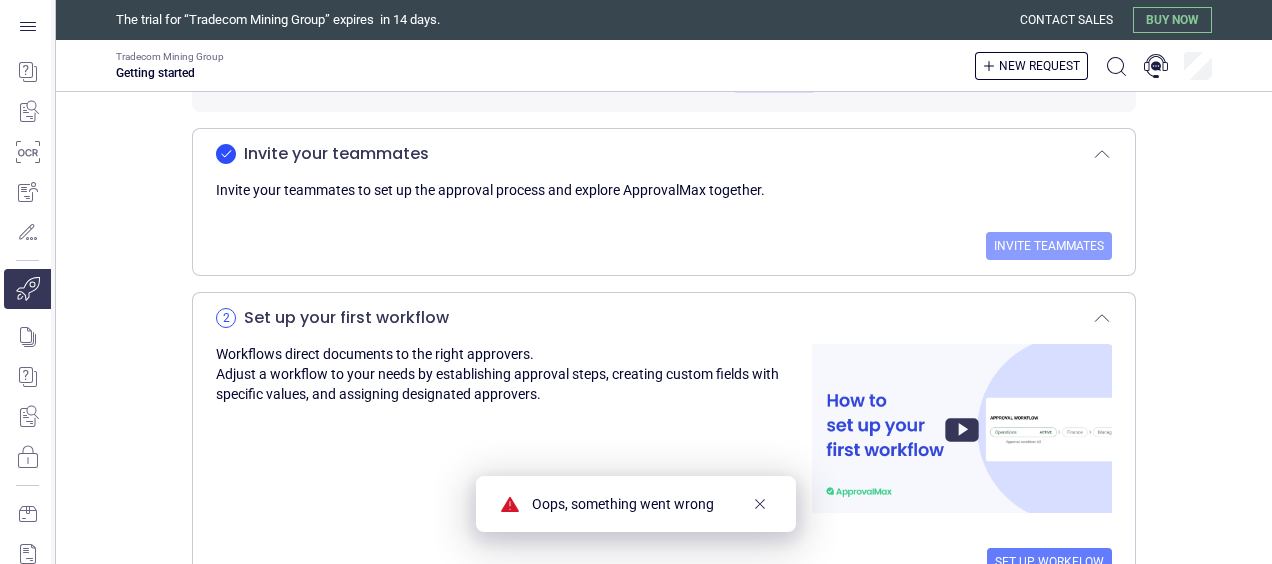 click on "Invite teammates" at bounding box center (1049, 246) 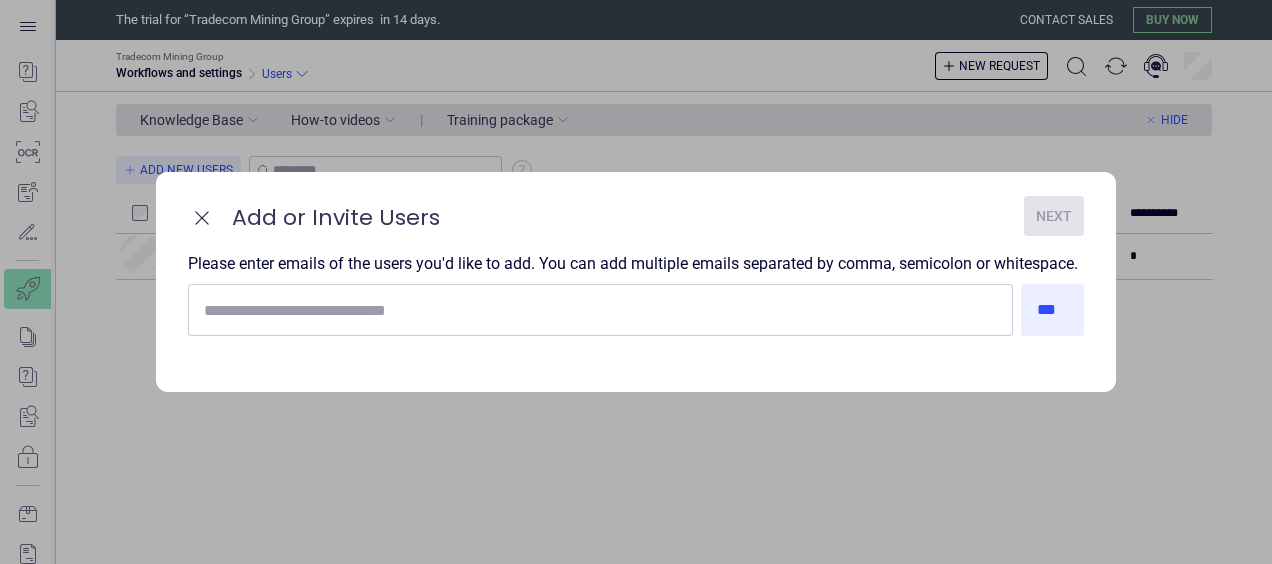 scroll, scrollTop: 0, scrollLeft: 0, axis: both 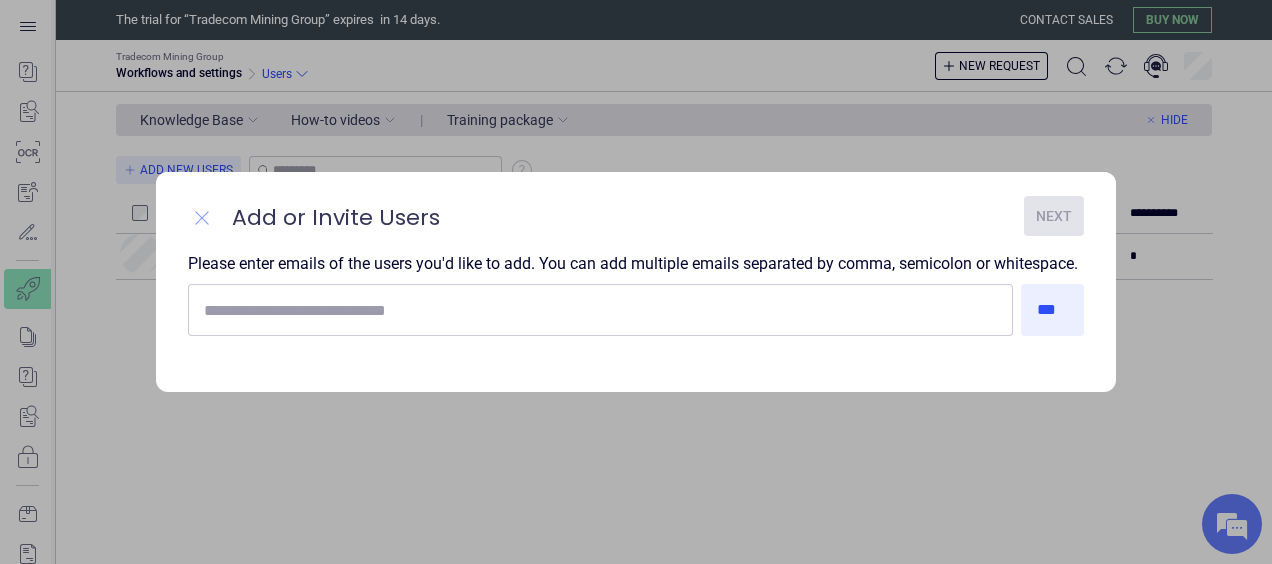 click at bounding box center (202, 218) 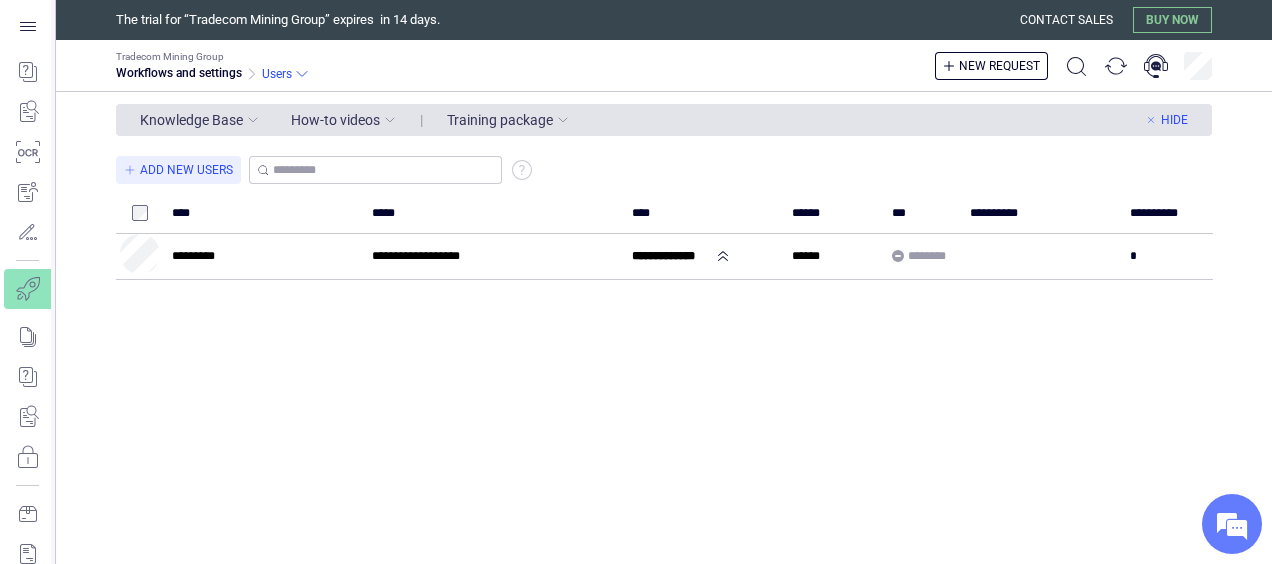 scroll, scrollTop: 0, scrollLeft: 0, axis: both 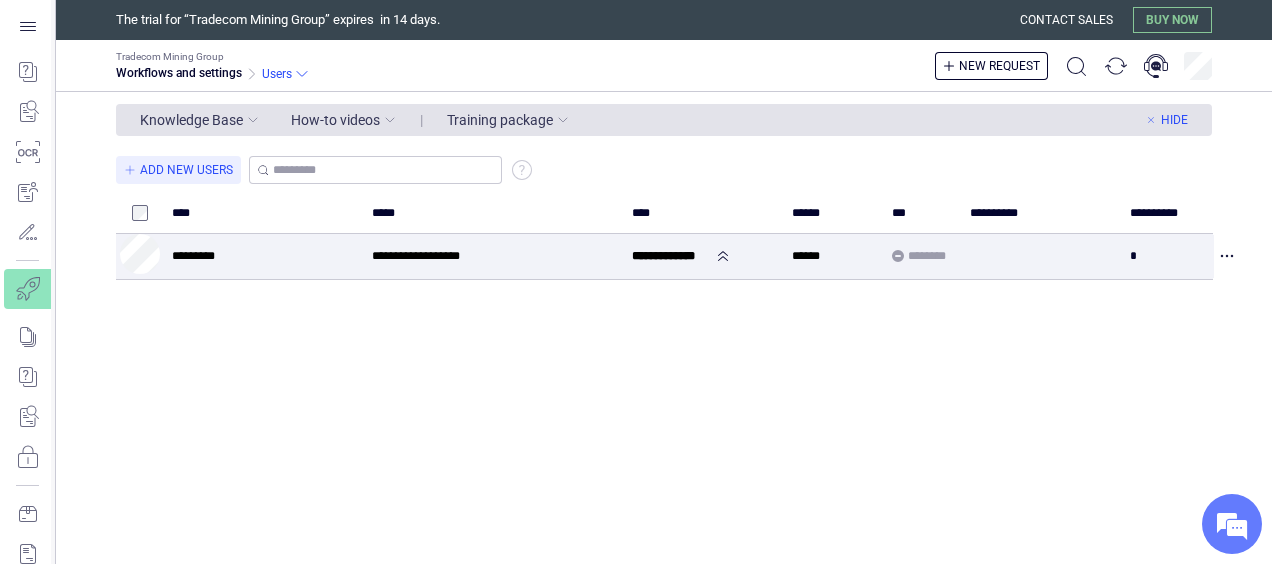 click on "**********" at bounding box center [672, 256] 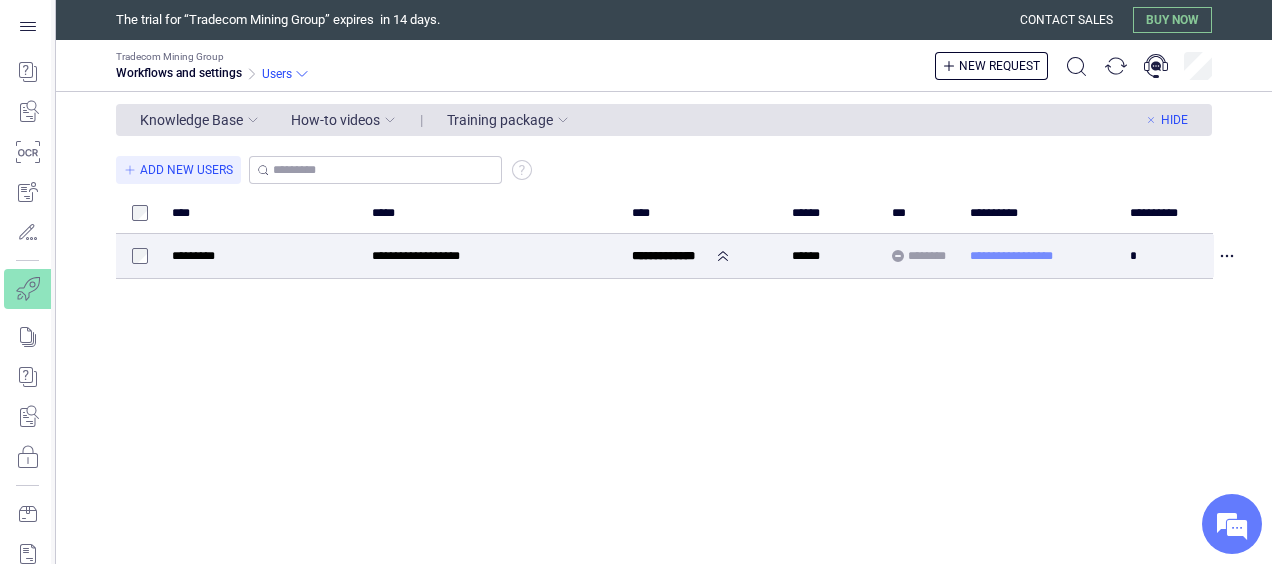 click on "**********" at bounding box center (1014, 256) 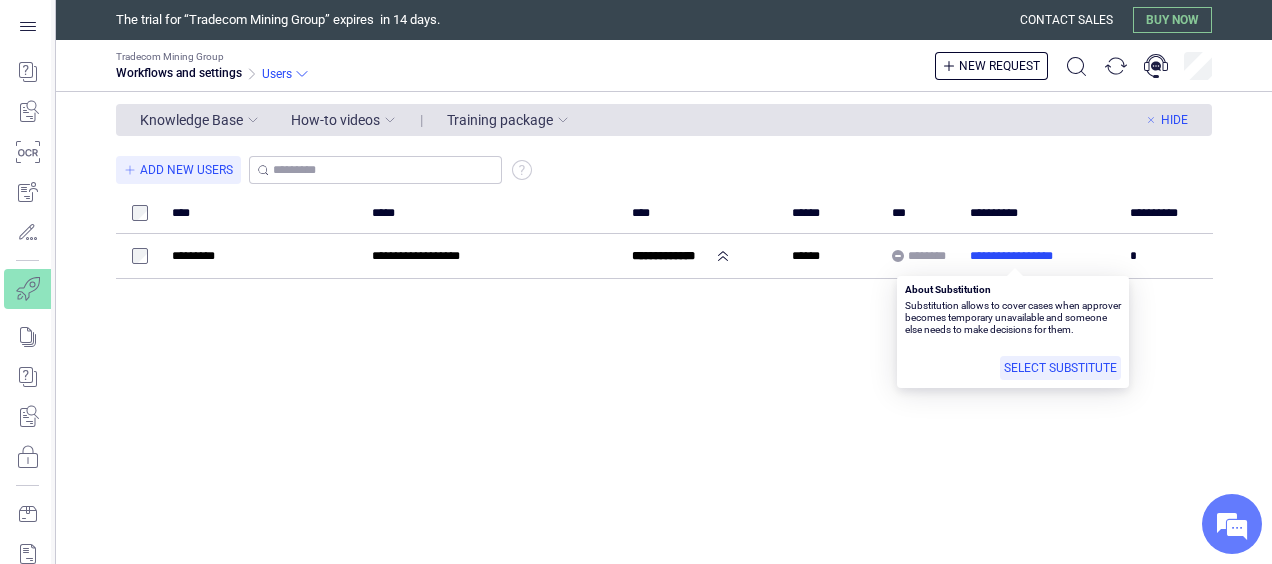 click on "Add New Users" at bounding box center (664, 170) 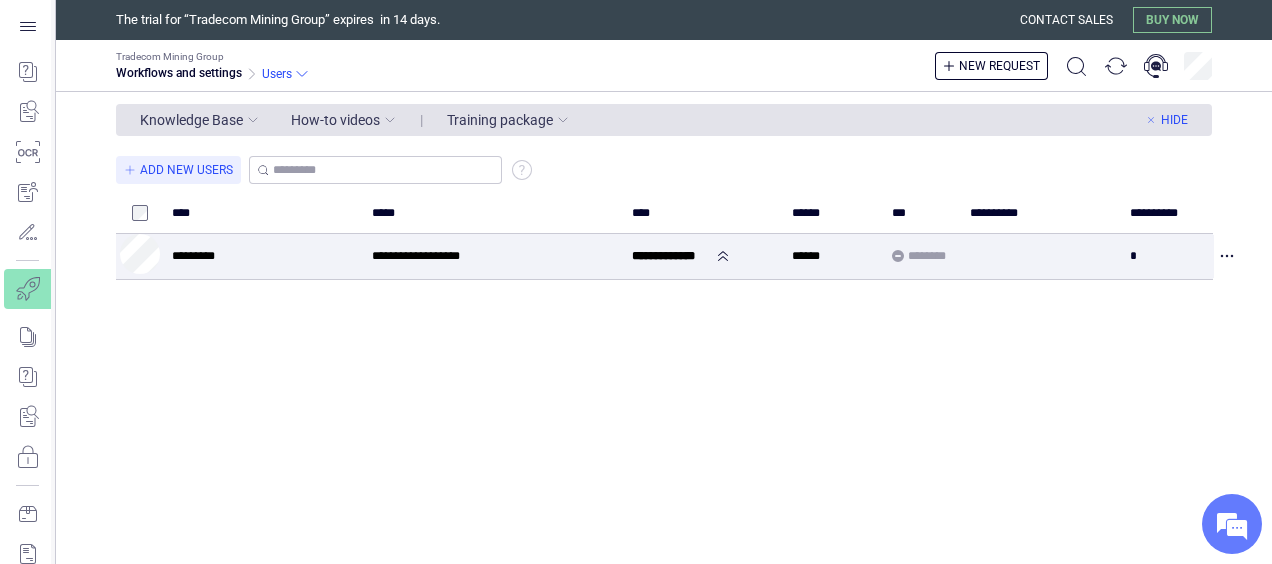 click on "**********" at bounding box center [494, 256] 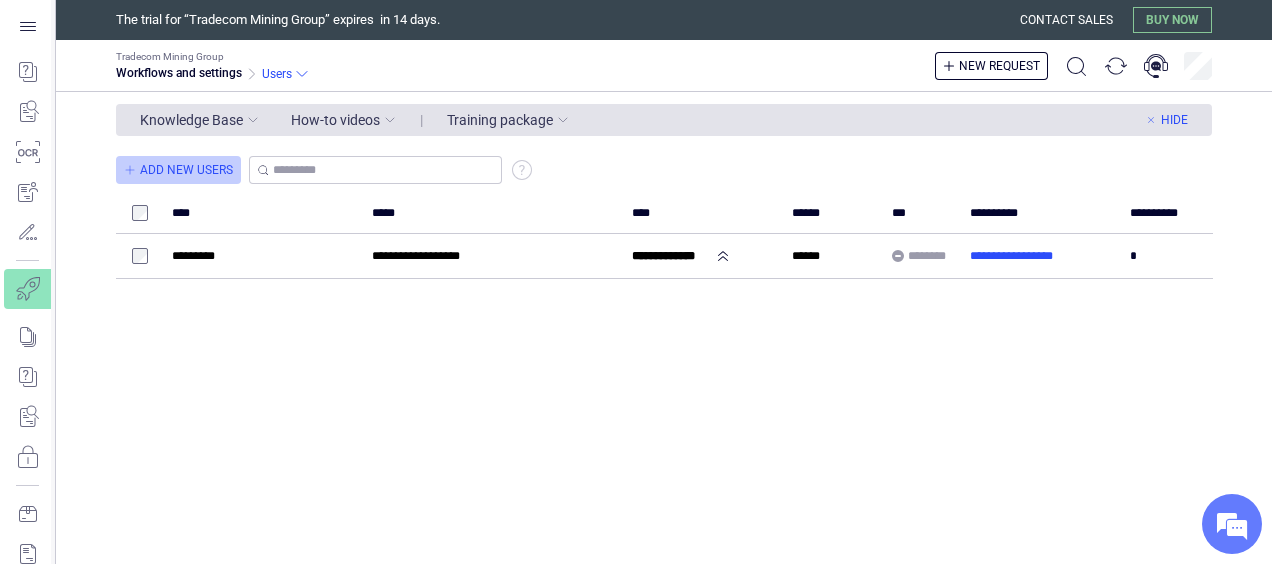 click on "Add New Users" at bounding box center (178, 170) 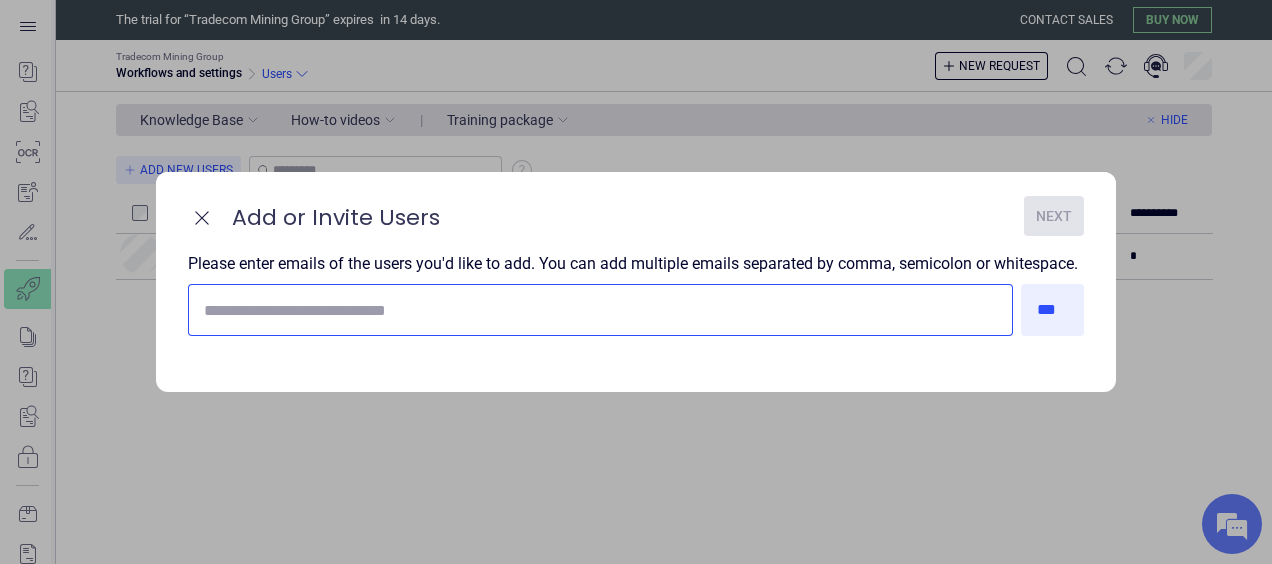 click at bounding box center (600, 310) 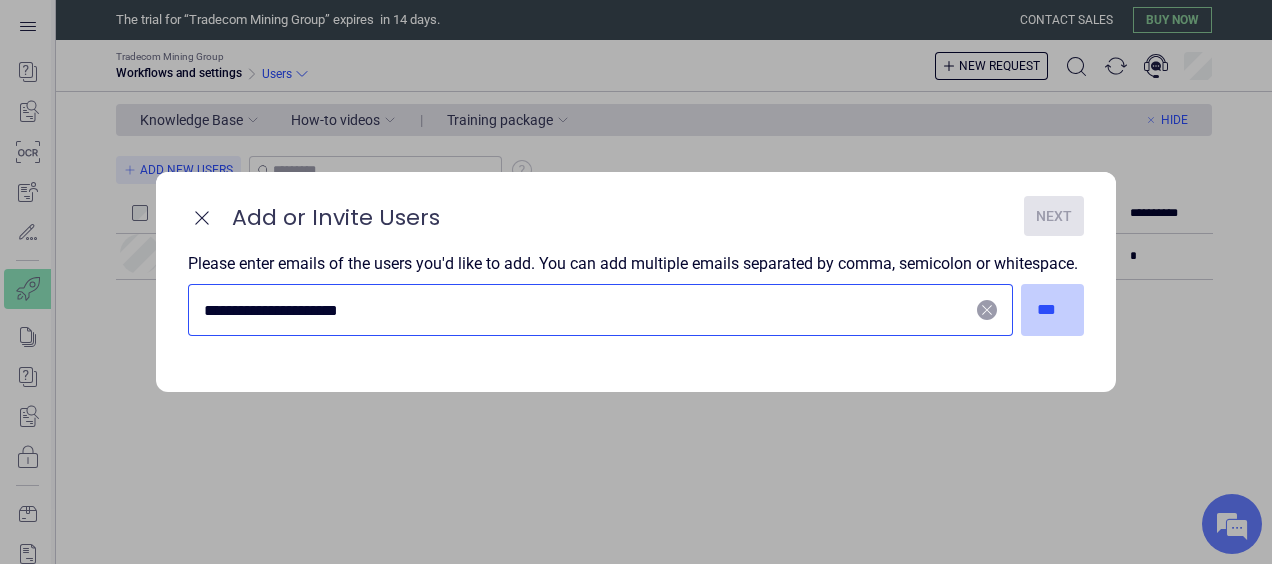 type on "**********" 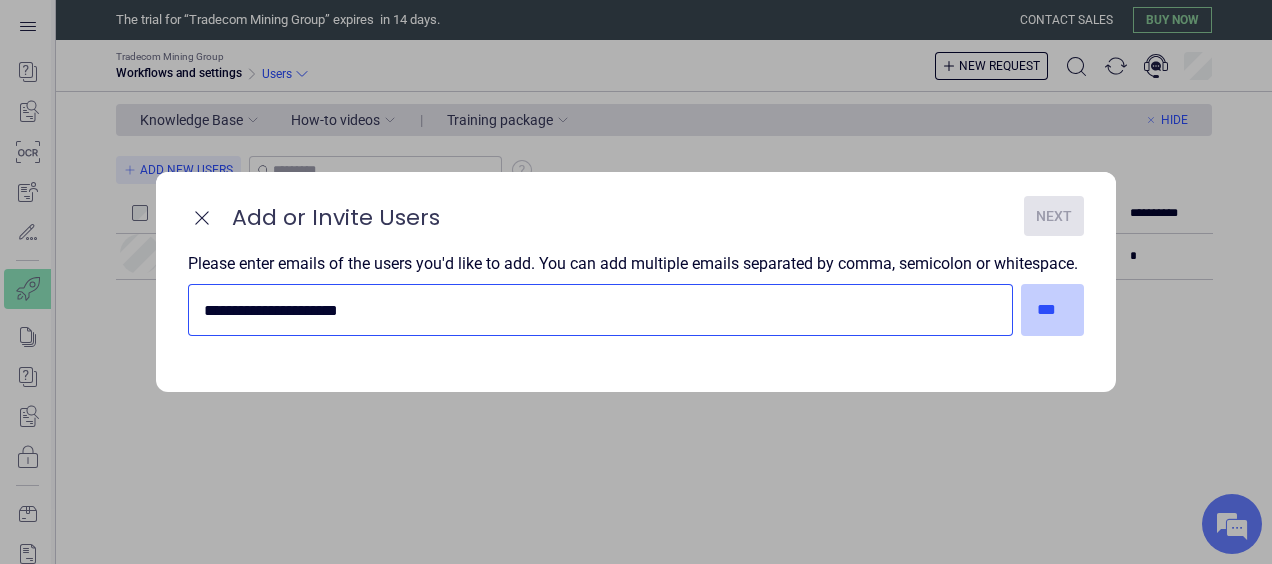 click on "***" at bounding box center (1053, 310) 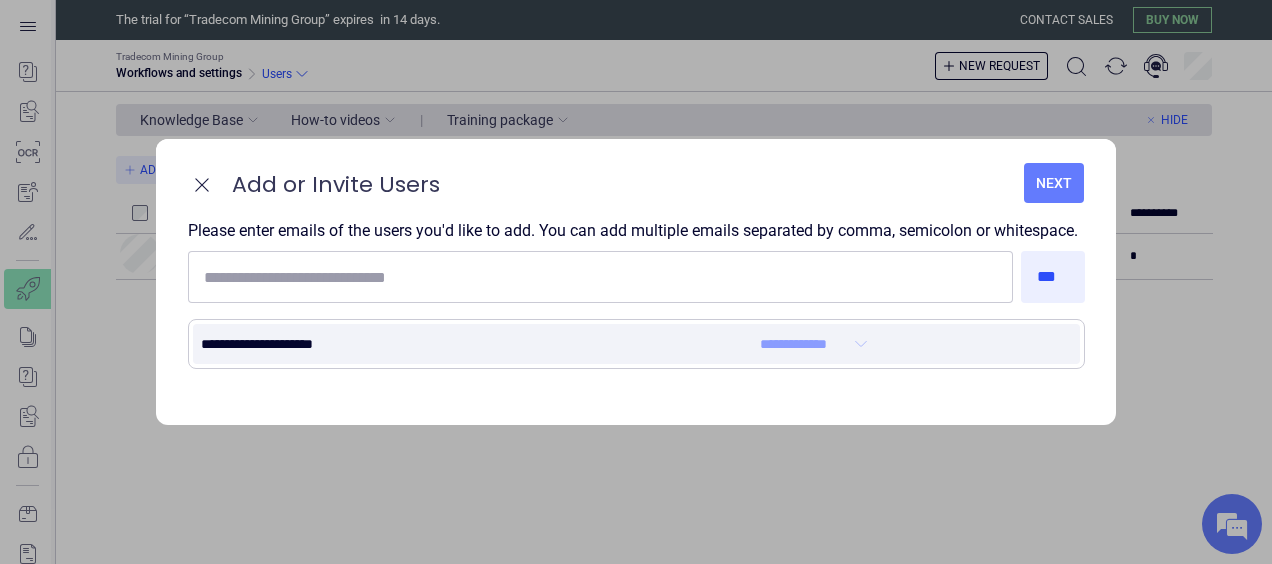 click on "**********" at bounding box center [802, 344] 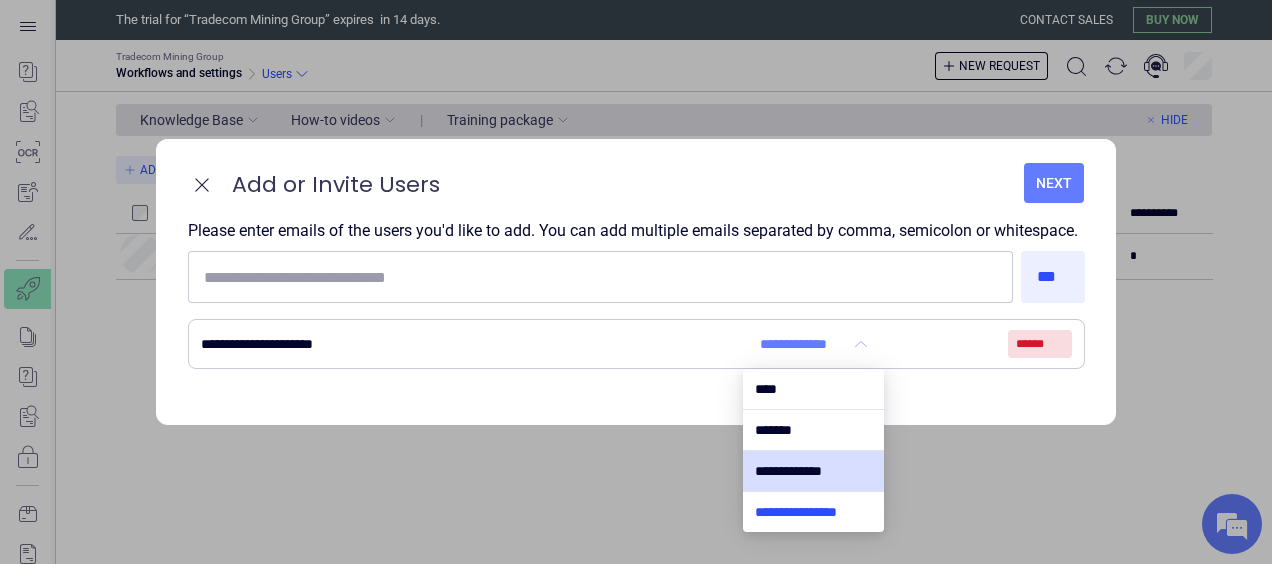 click at bounding box center [813, 512] 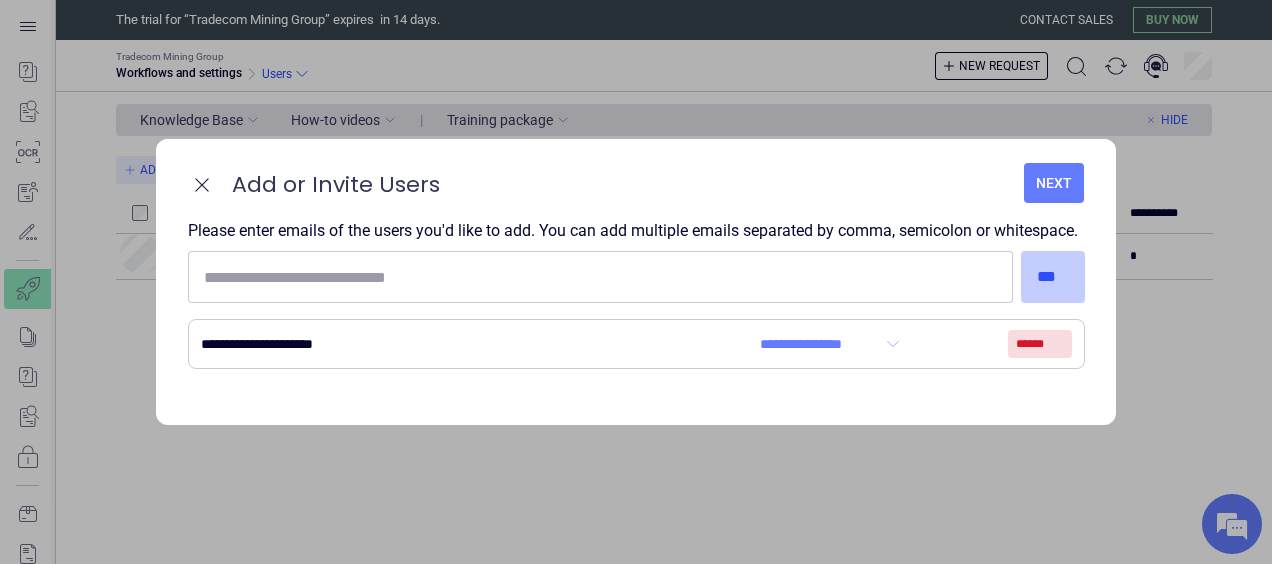 click on "***" at bounding box center (1053, 277) 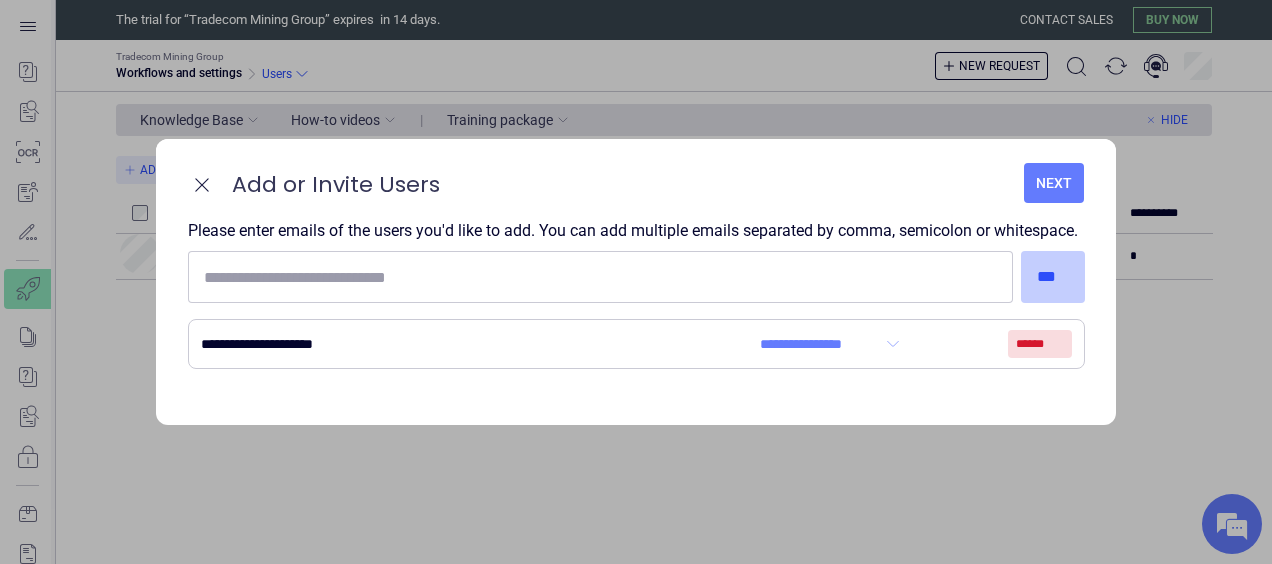 click on "***" at bounding box center [1053, 277] 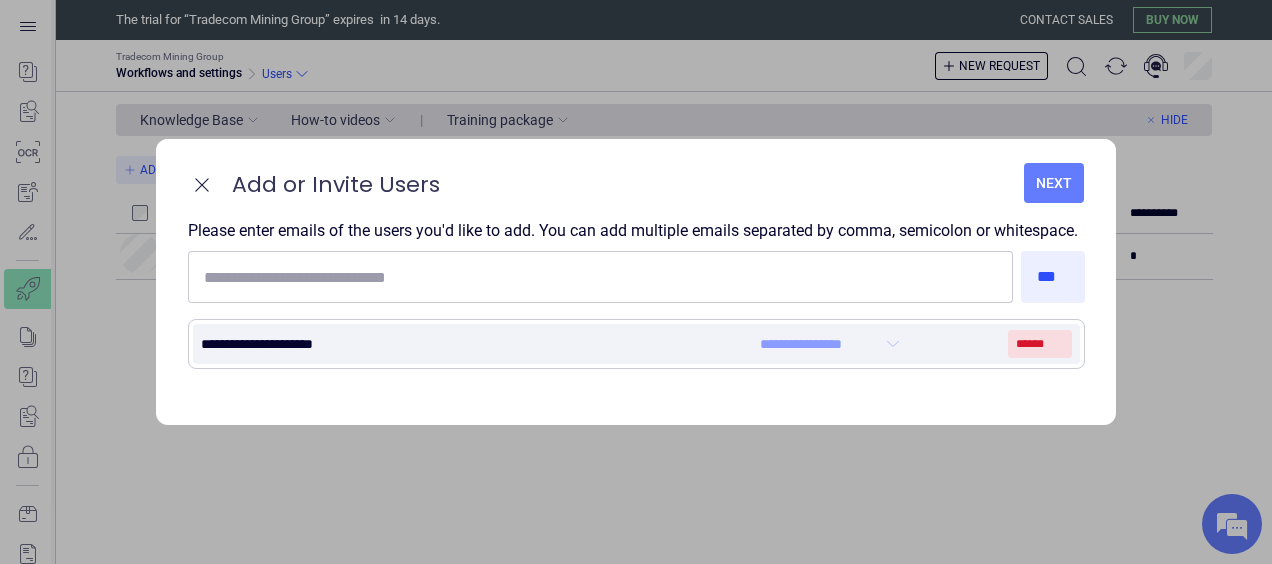 click on "**********" at bounding box center (818, 344) 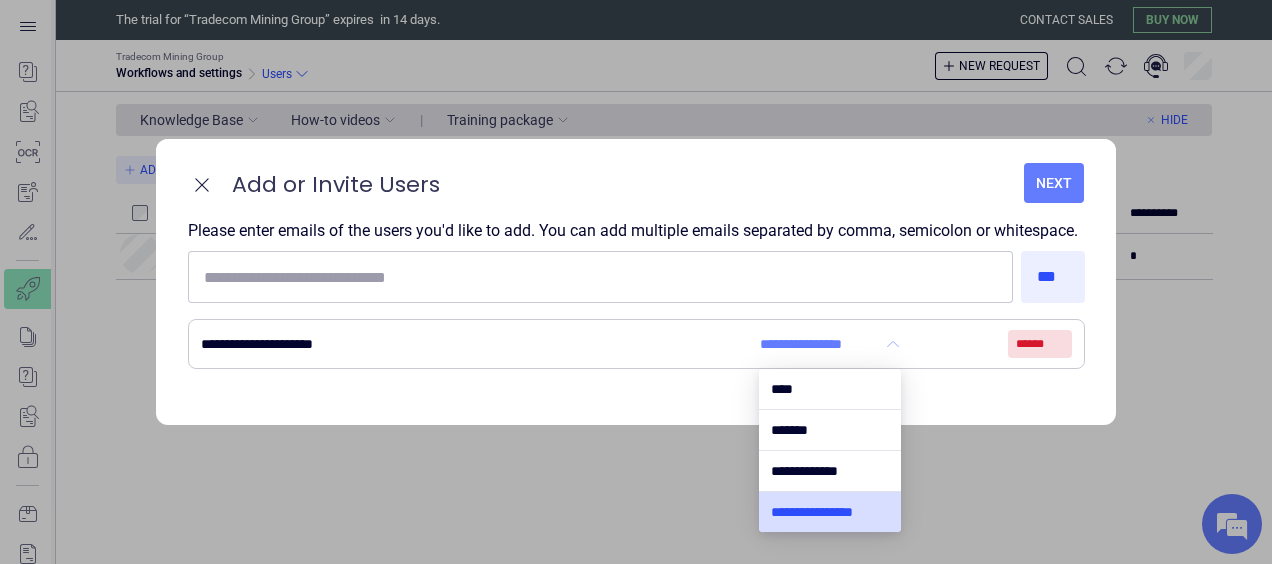 click at bounding box center (829, 512) 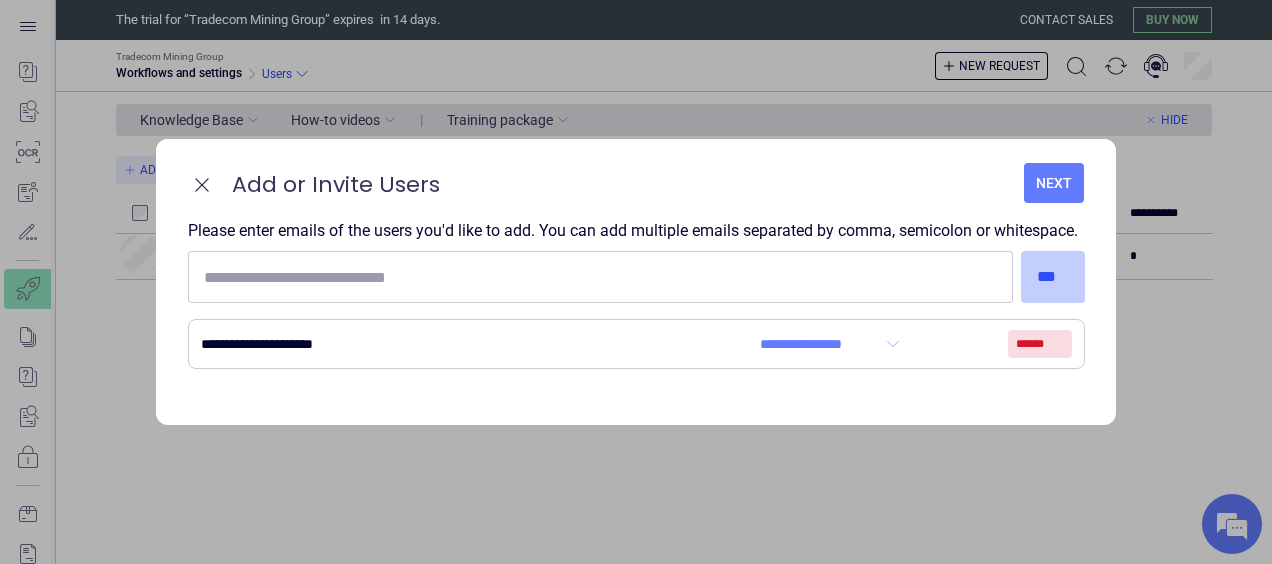 click on "***" at bounding box center (1053, 277) 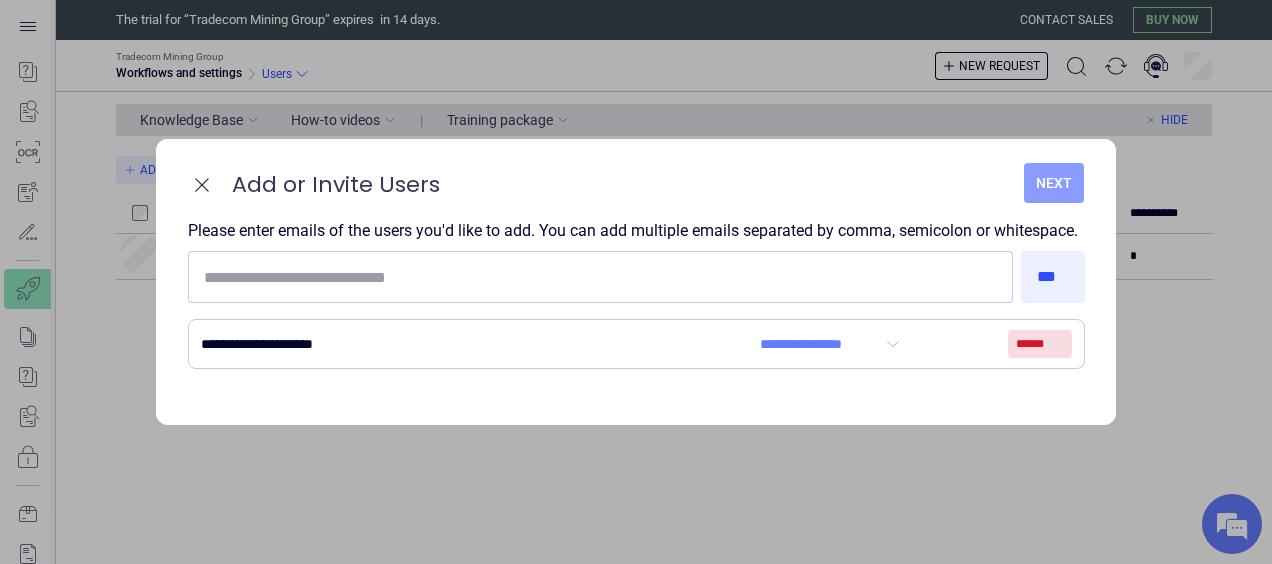 click on "Next" at bounding box center (1054, 183) 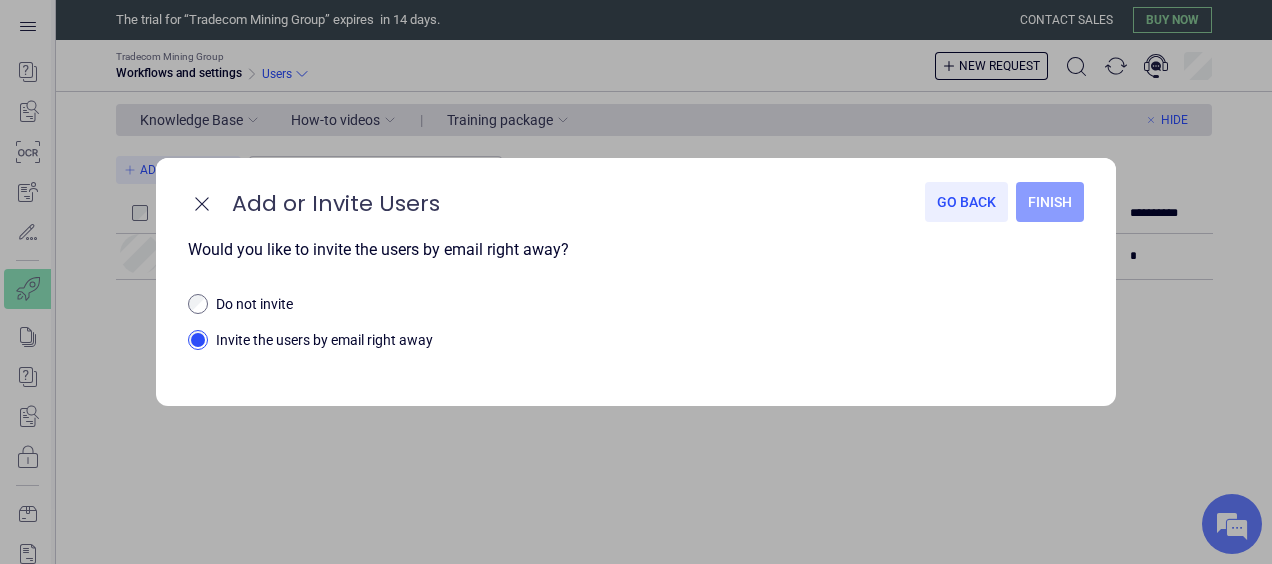 click on "Finish" at bounding box center (1050, 202) 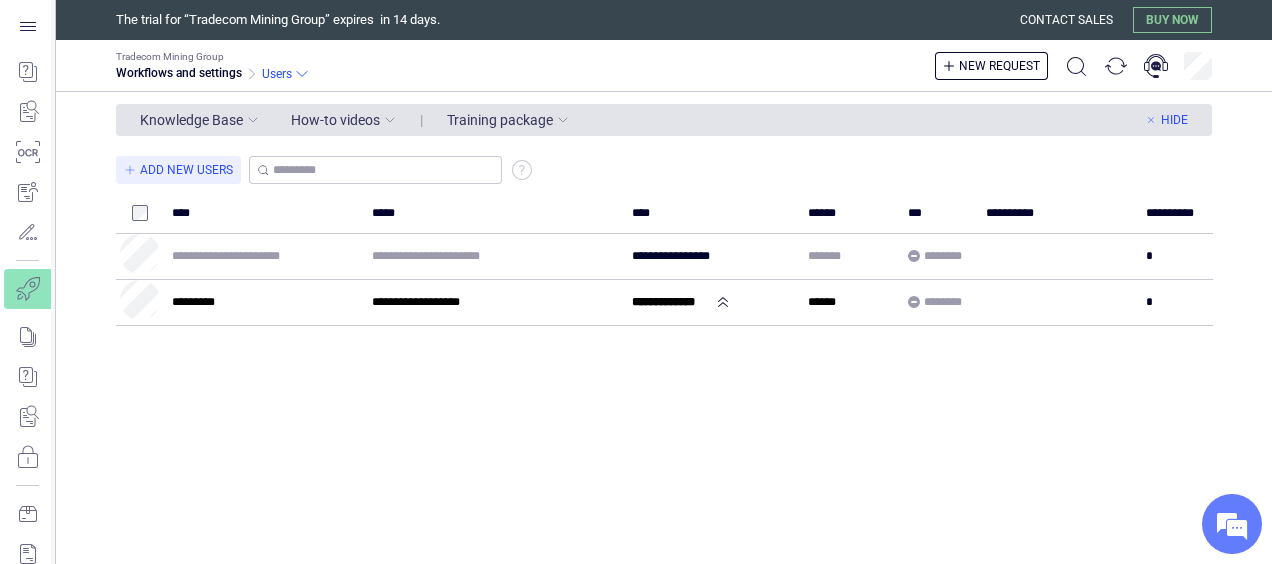 click on "How-to videos" at bounding box center (191, 120) 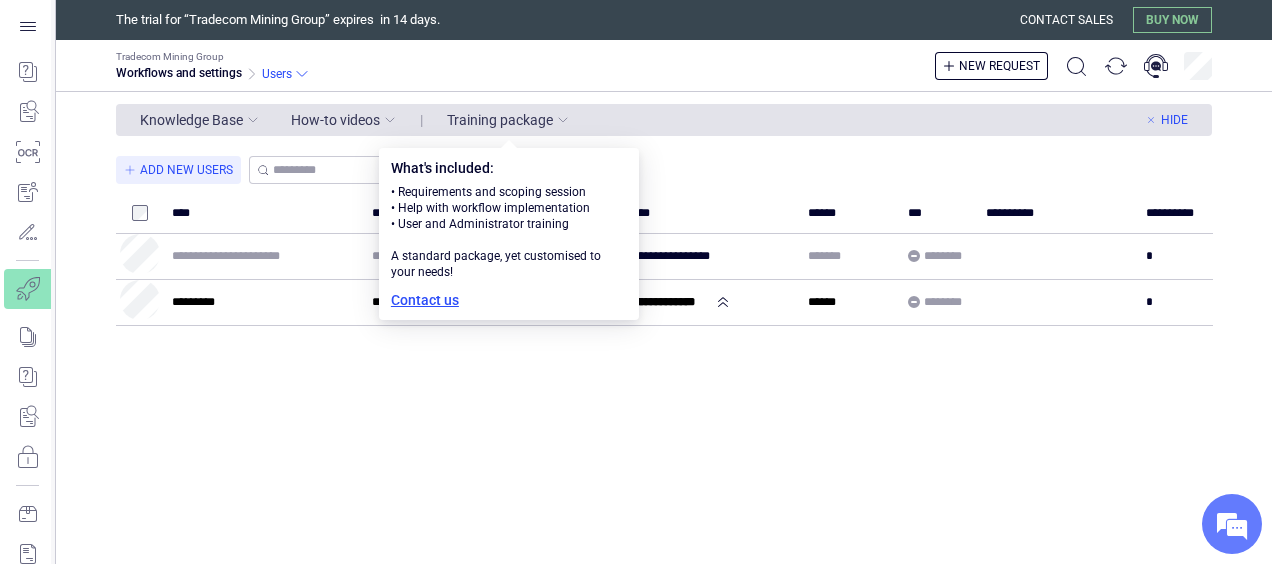 click on "Contact us" at bounding box center (425, 300) 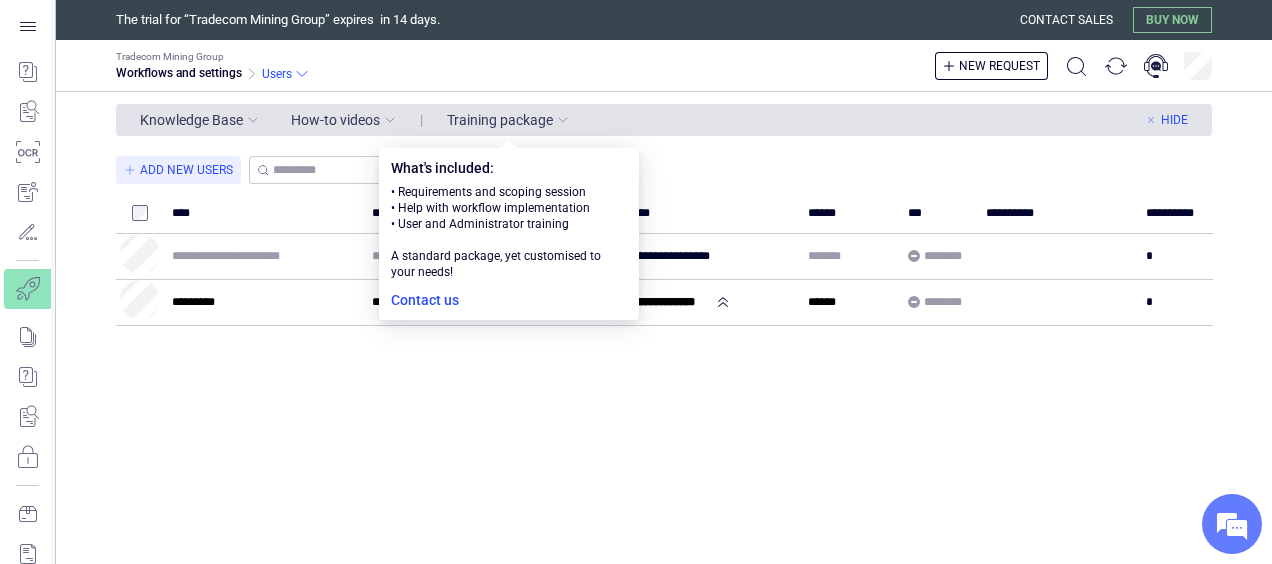click on "Knowledge Base" at bounding box center [191, 120] 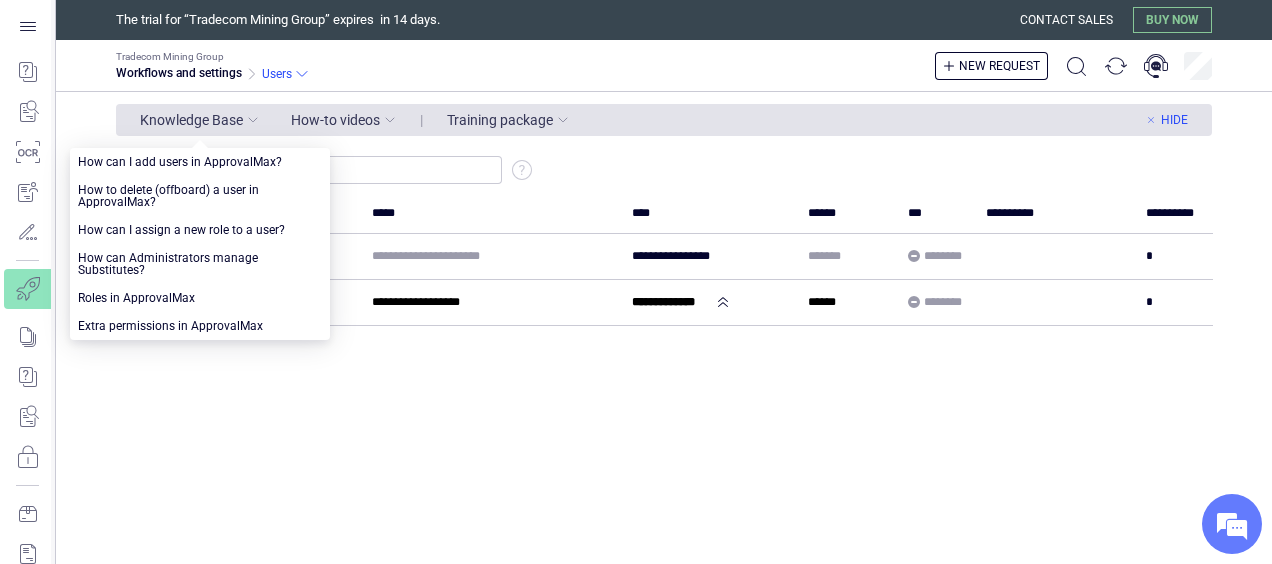 click on "**********" at bounding box center (679, 358) 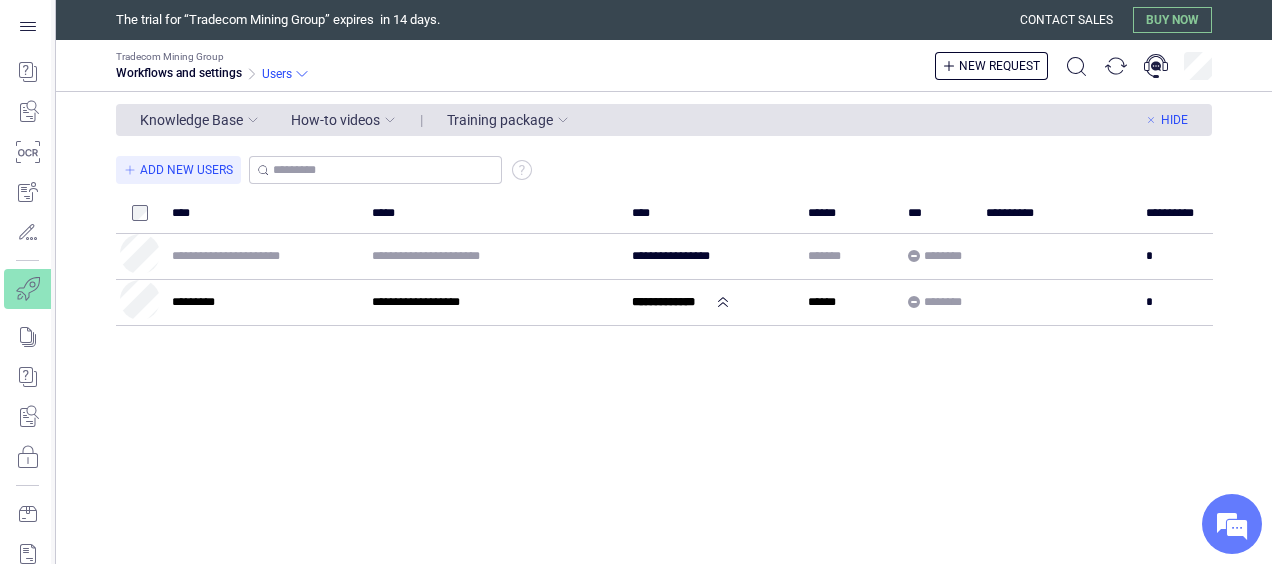 click on "Knowledge Base" at bounding box center (191, 120) 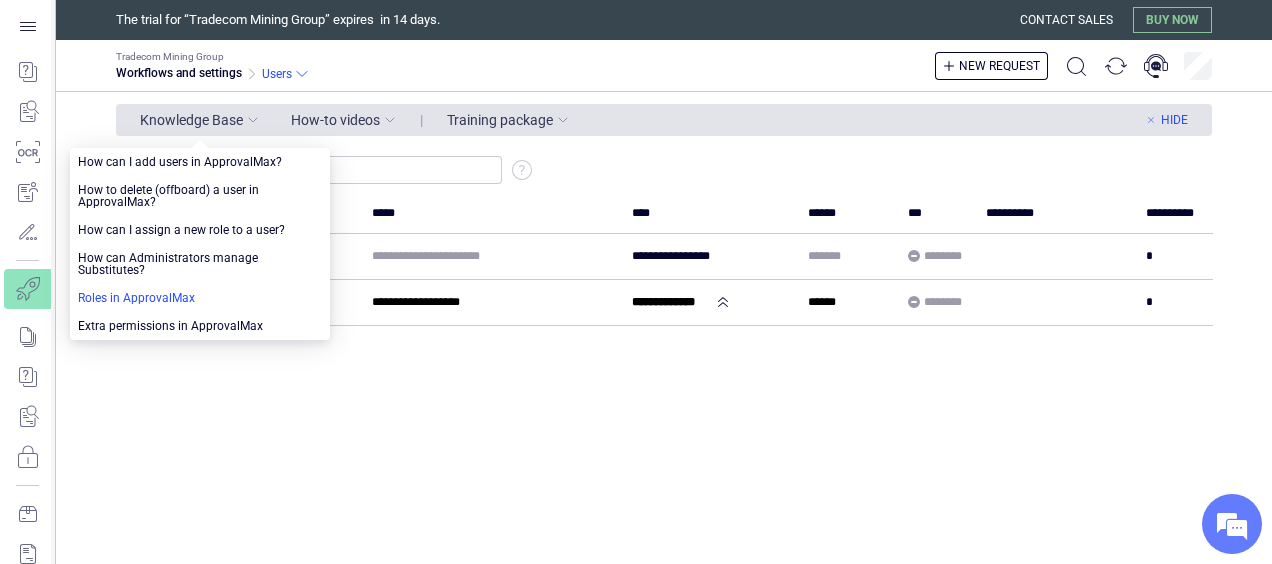 click at bounding box center [200, 298] 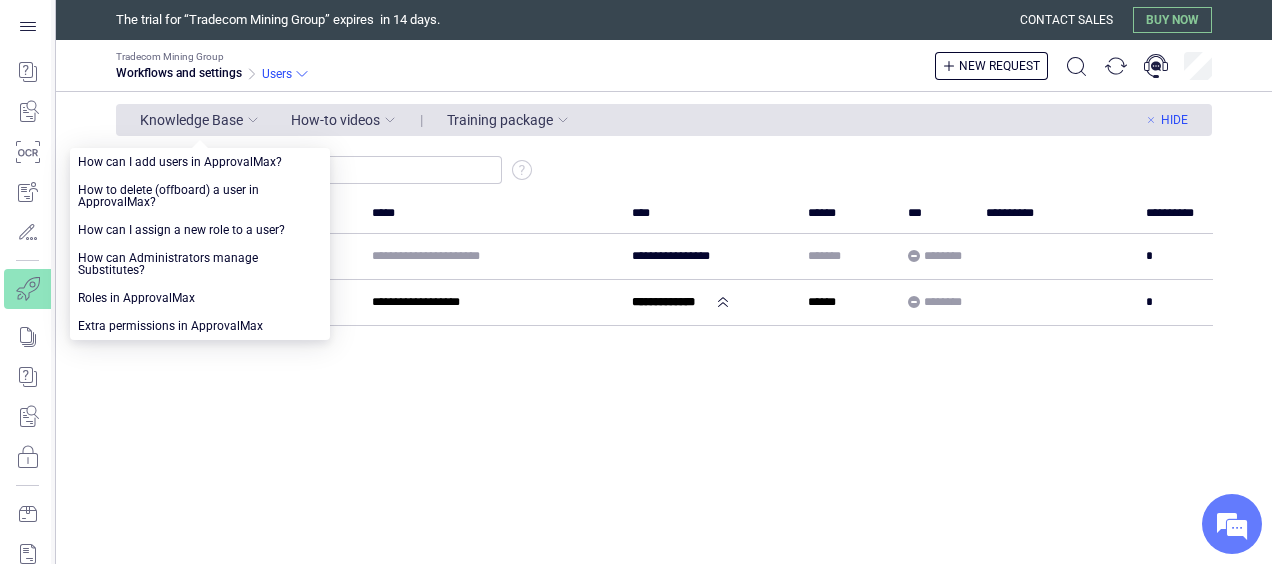 click on "**********" at bounding box center [679, 358] 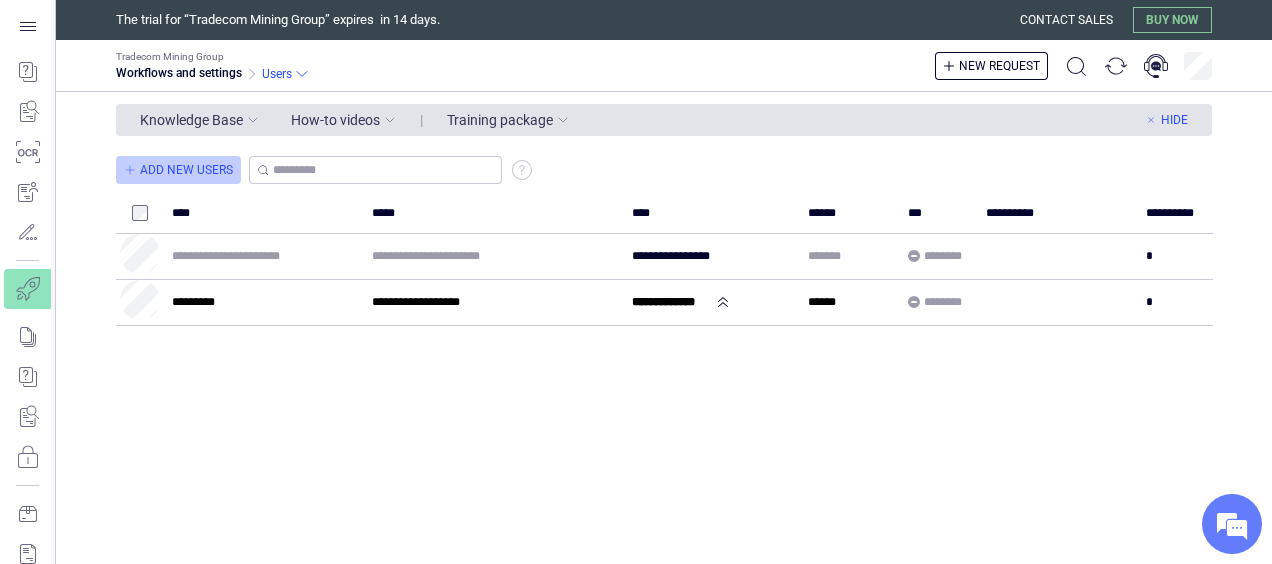 click on "Add New Users" at bounding box center [186, 170] 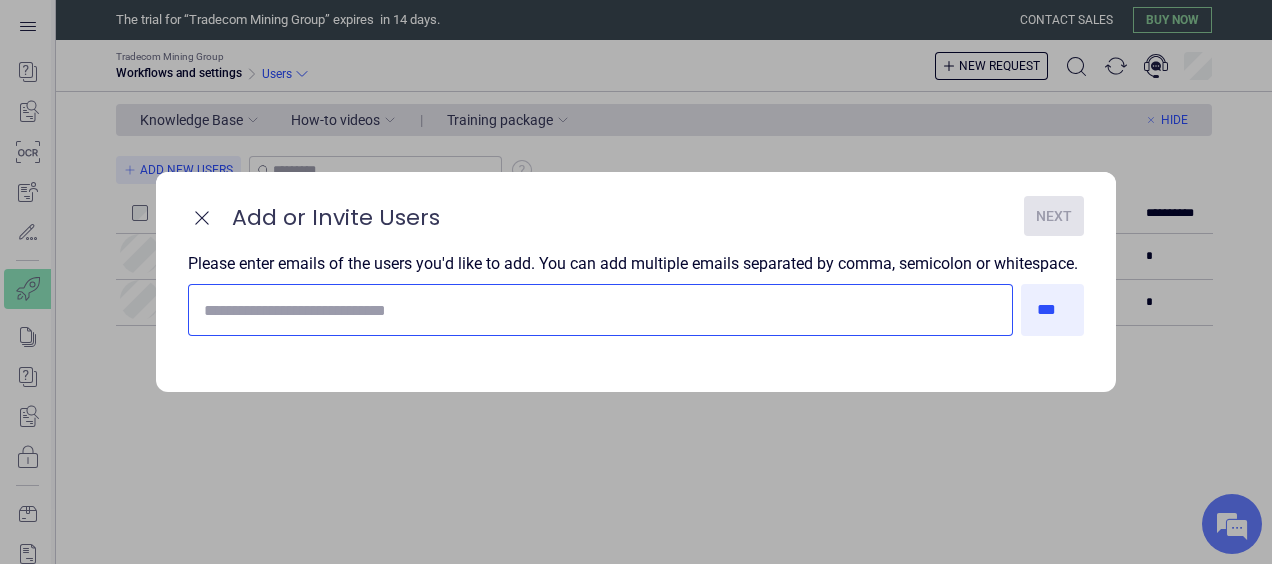 click at bounding box center [600, 310] 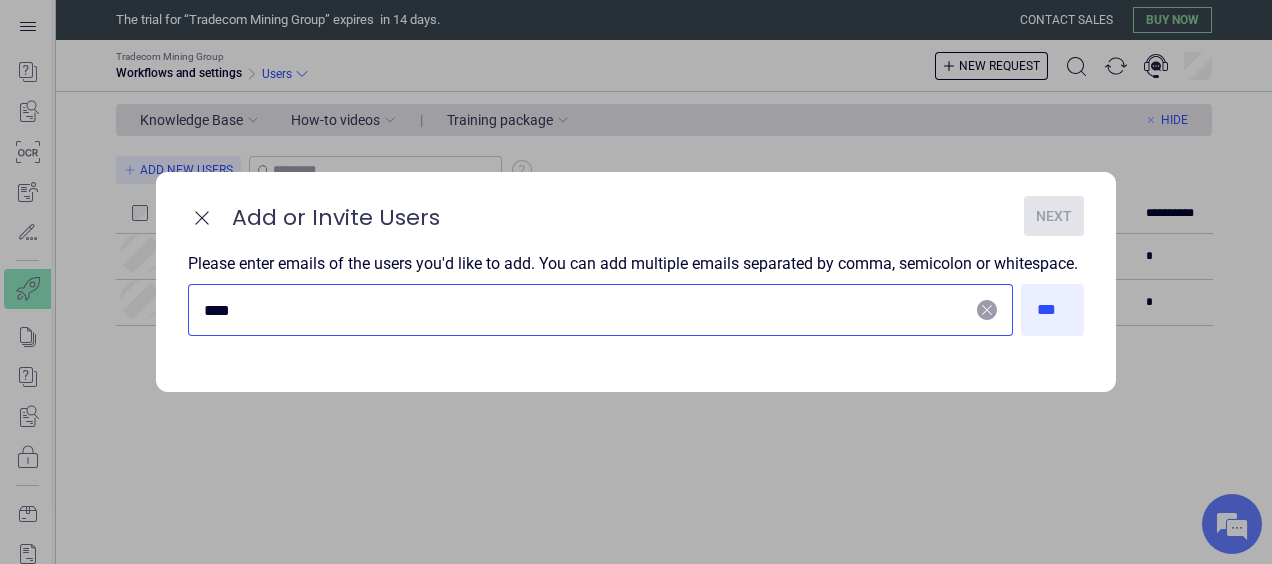 type on "**********" 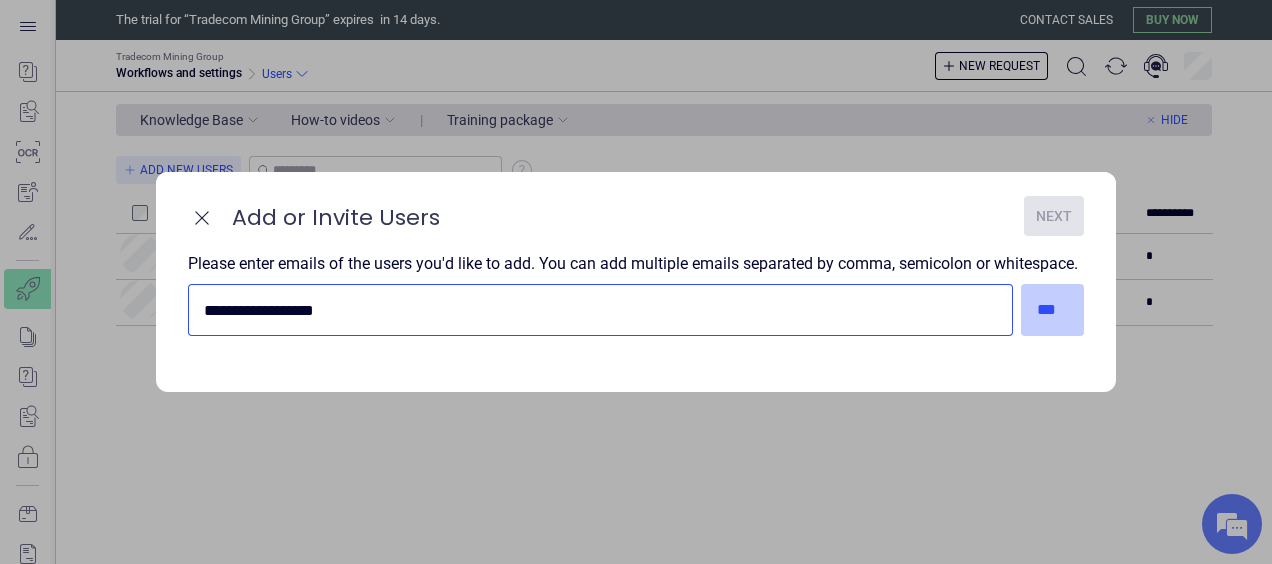 click on "***" at bounding box center [1053, 310] 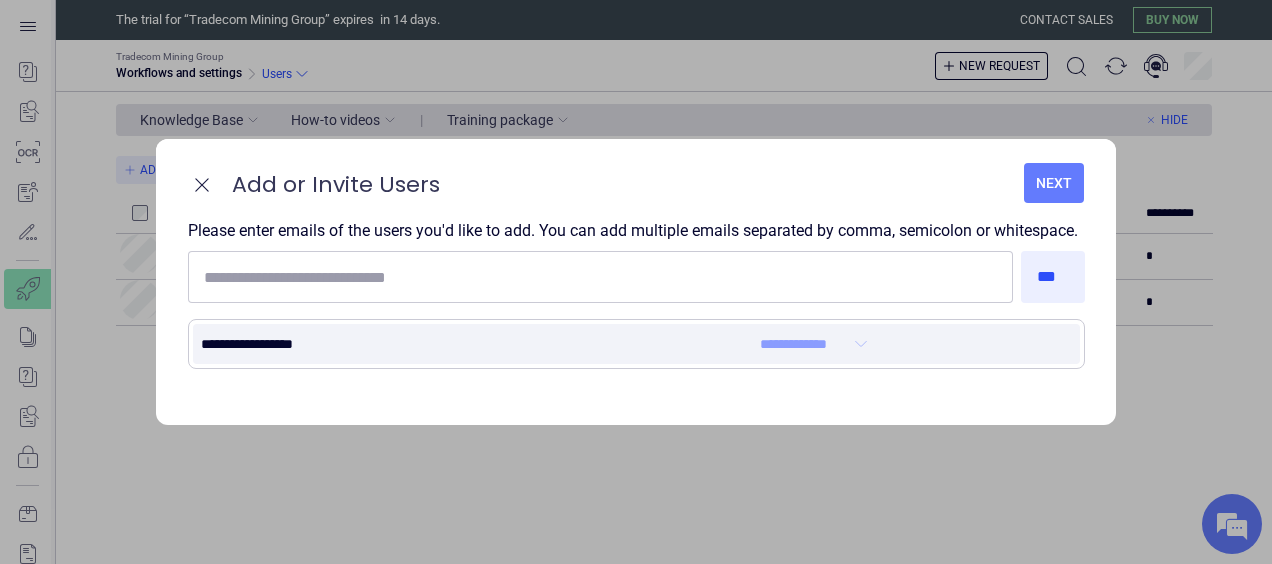click on "**********" at bounding box center (636, 564) 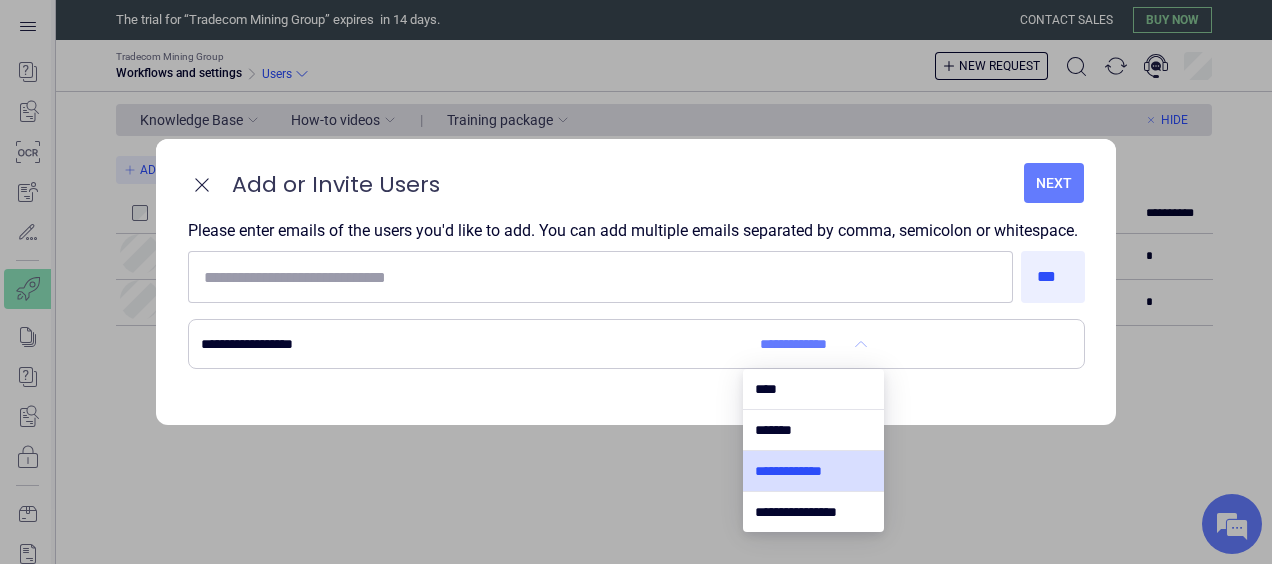 click at bounding box center (813, 471) 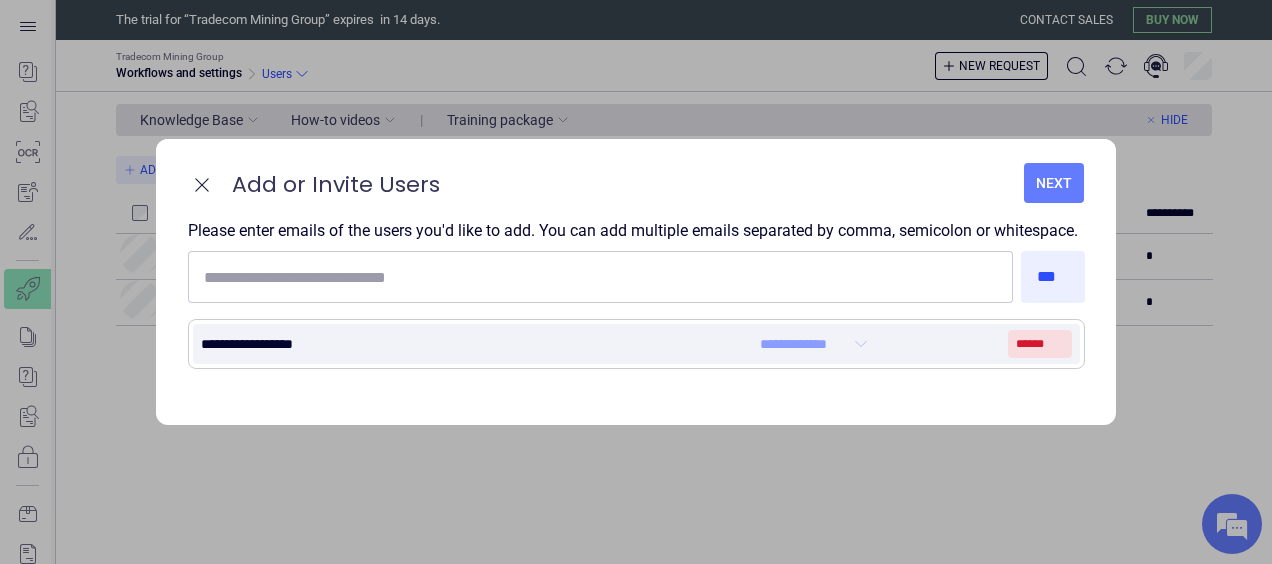 click on "**********" at bounding box center (802, 344) 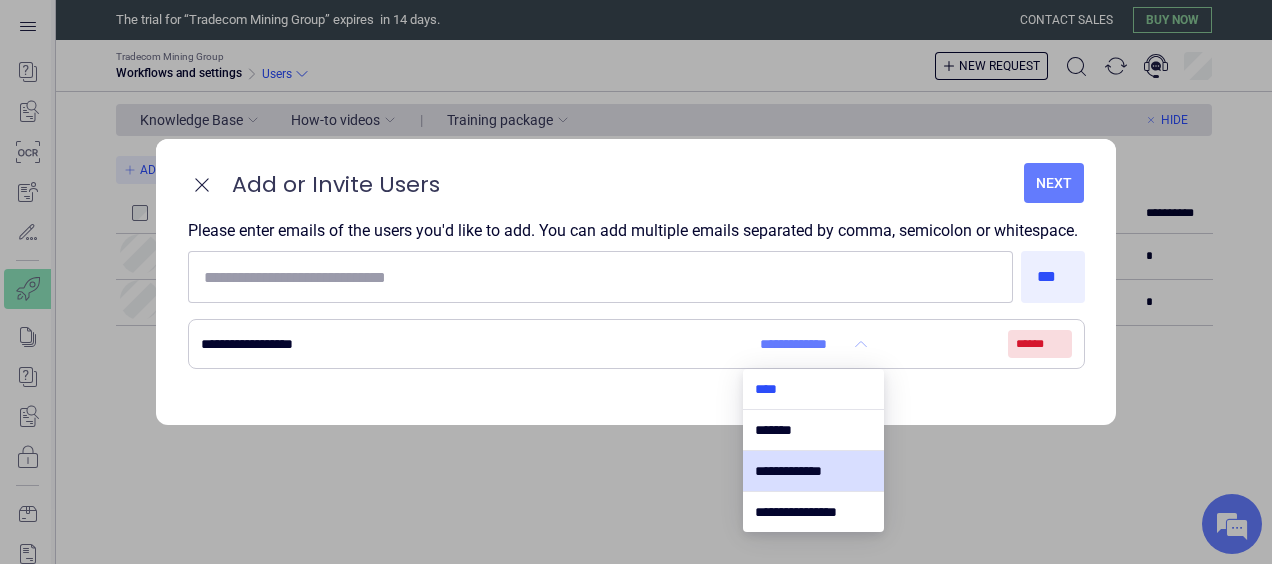 click at bounding box center (813, 389) 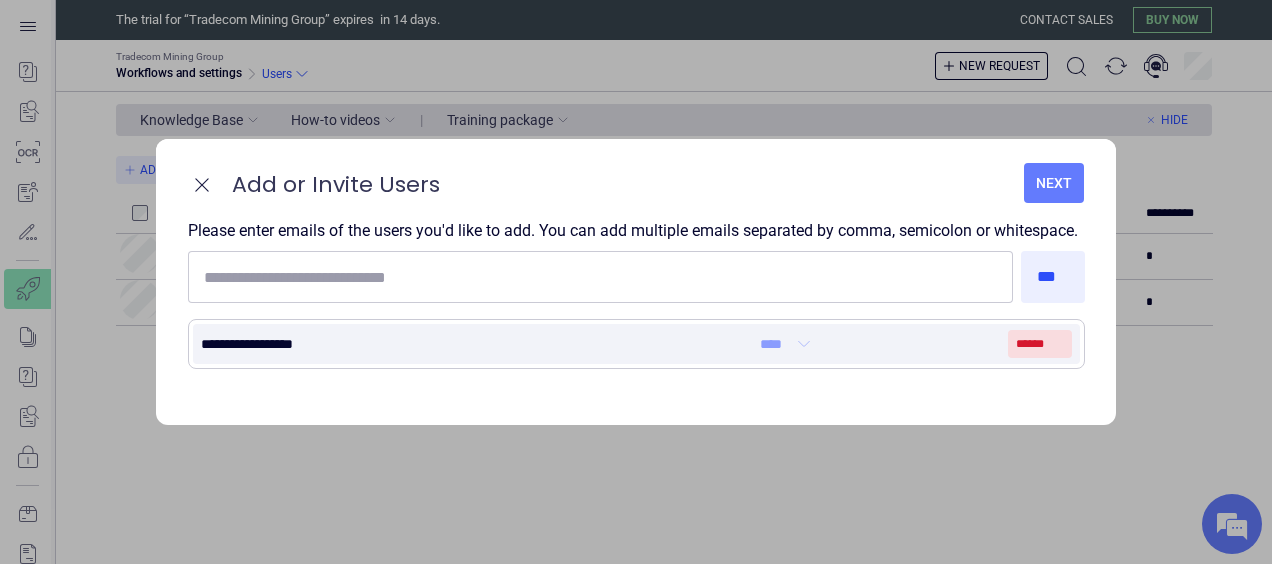 click at bounding box center (804, 344) 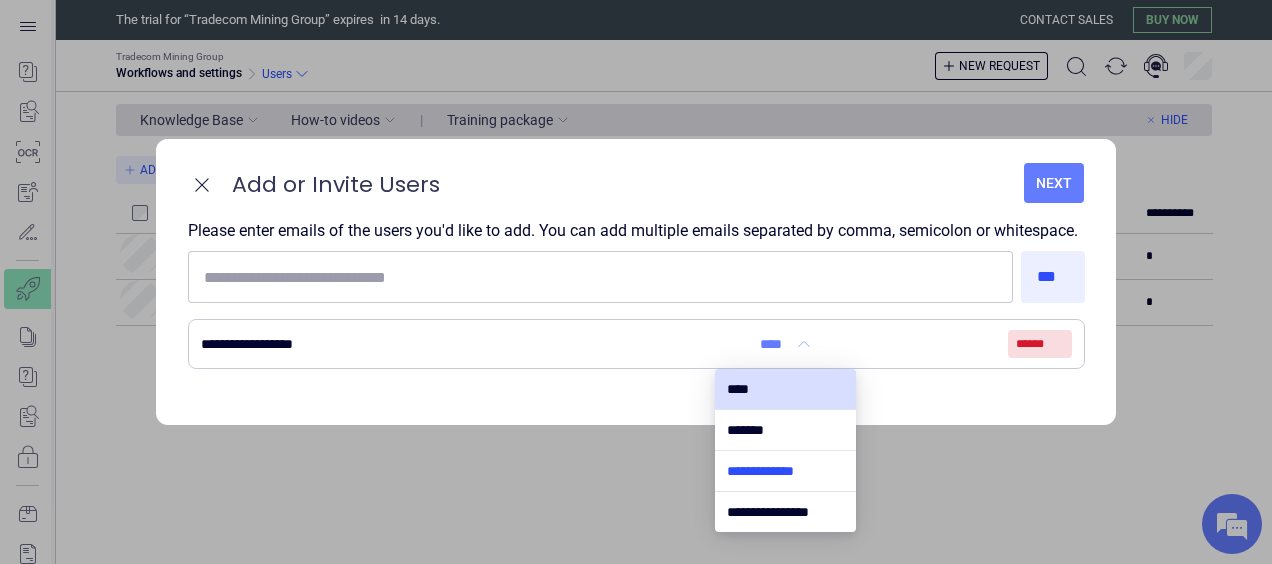 click at bounding box center (785, 471) 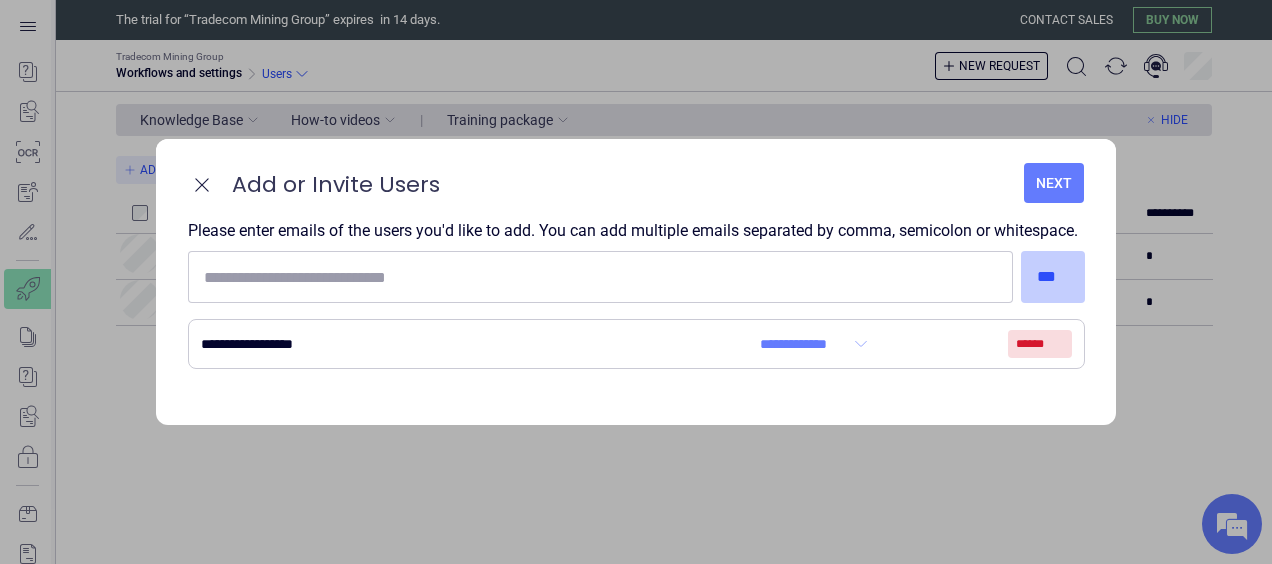 click on "***" at bounding box center (1053, 277) 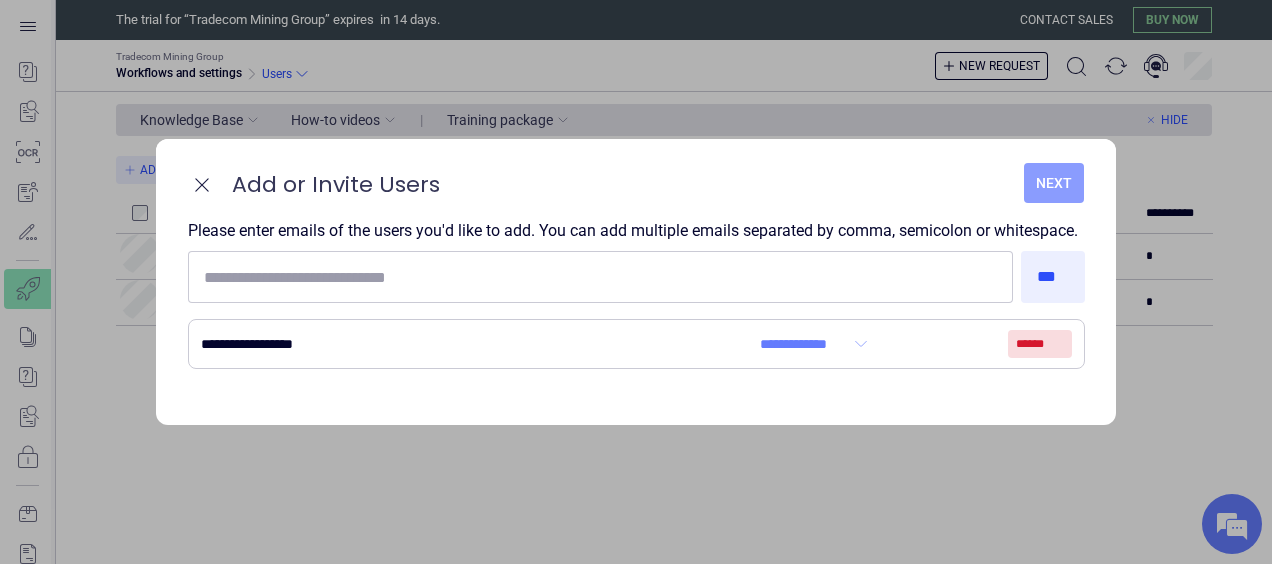 click on "Next" at bounding box center [1054, 183] 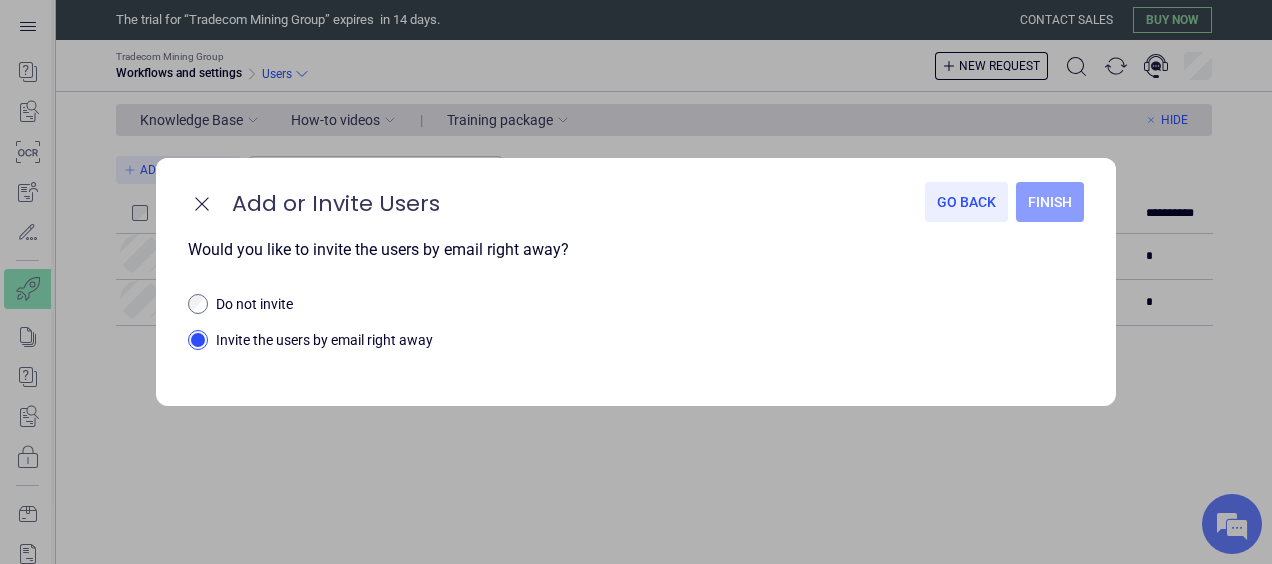 click on "Finish" at bounding box center (1050, 202) 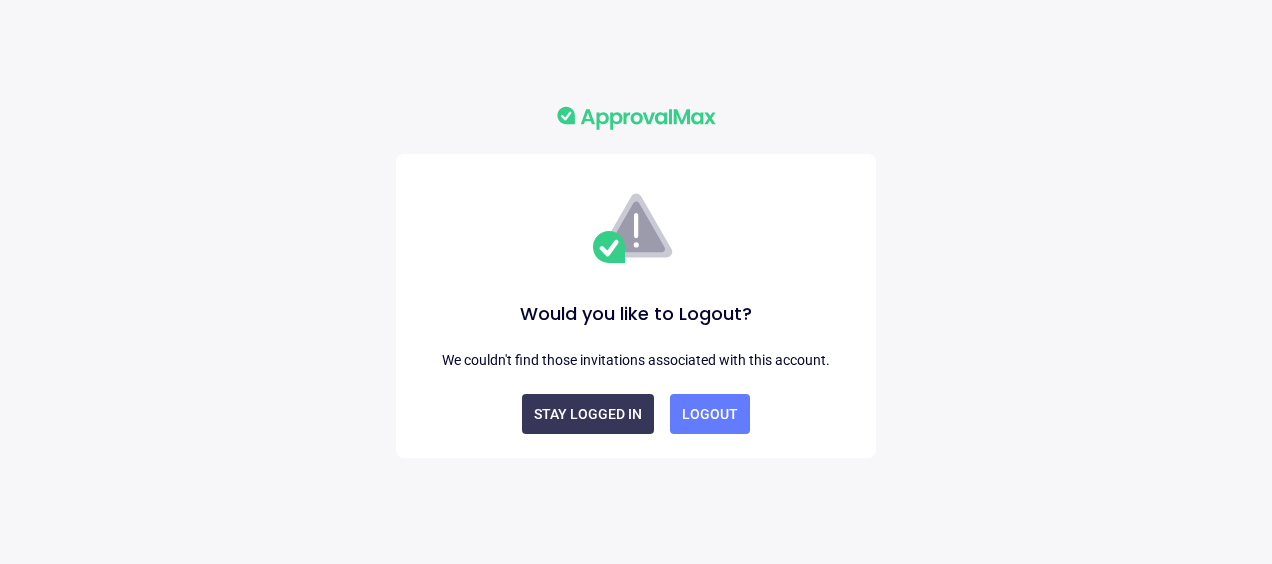 scroll, scrollTop: 0, scrollLeft: 0, axis: both 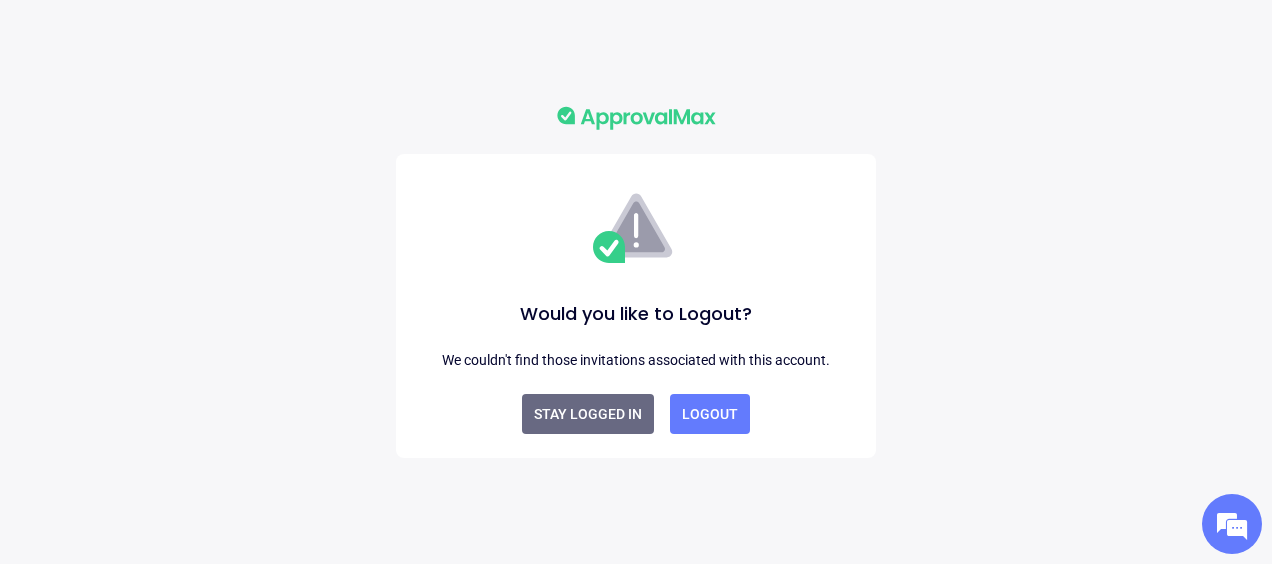 click on "Stay Logged In" at bounding box center (588, 414) 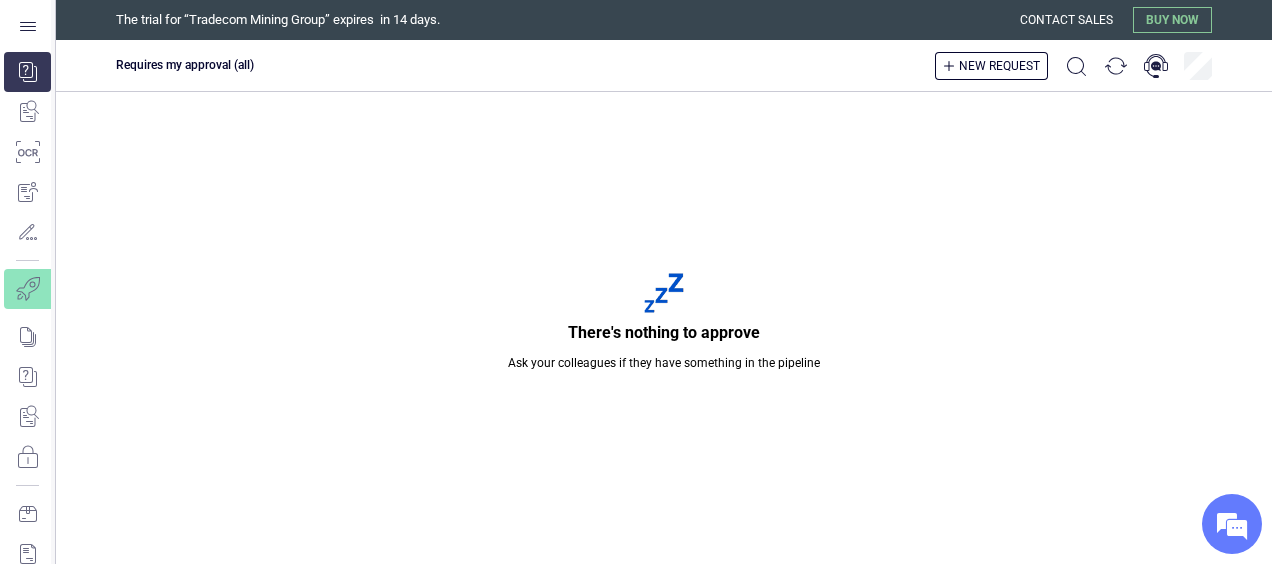 scroll, scrollTop: 0, scrollLeft: 0, axis: both 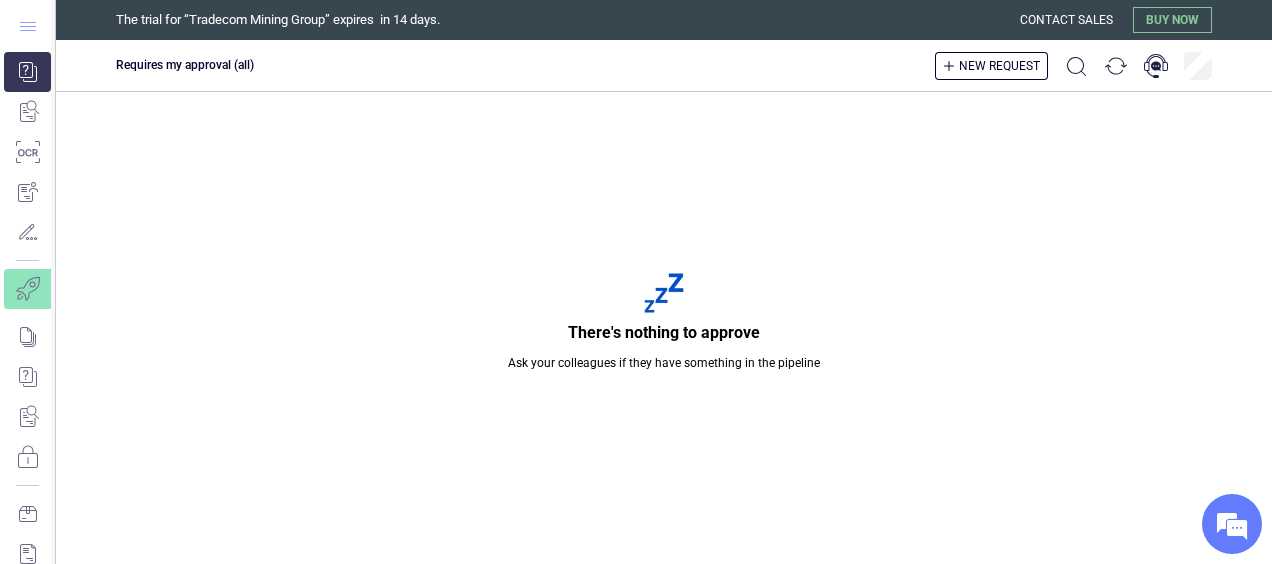 click at bounding box center [28, 26] 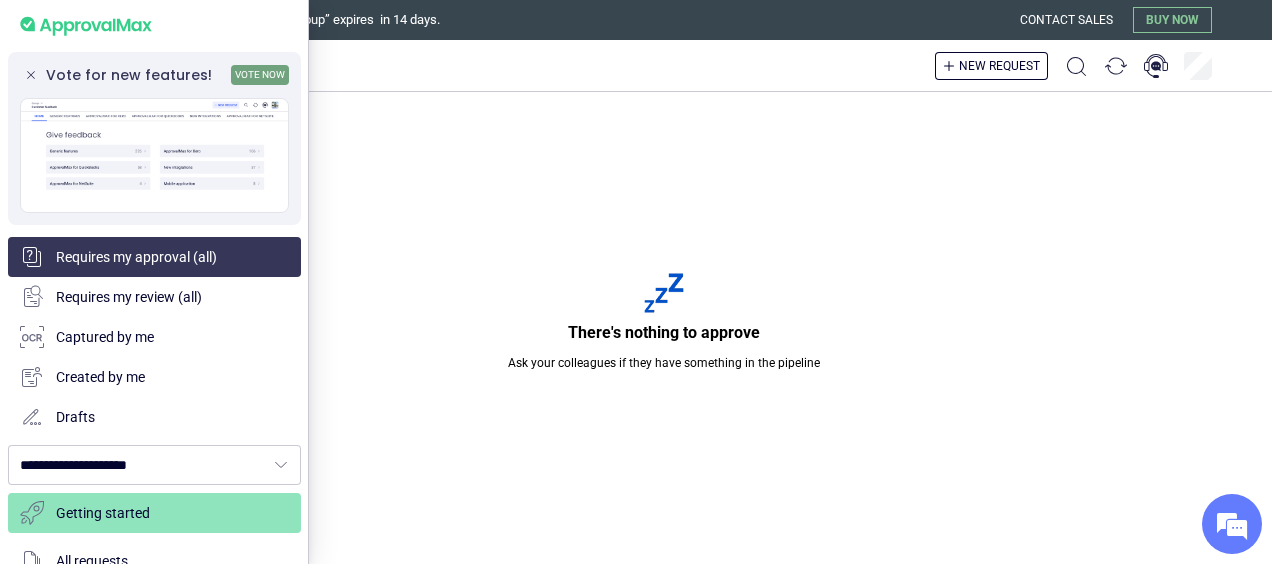 click at bounding box center [636, 282] 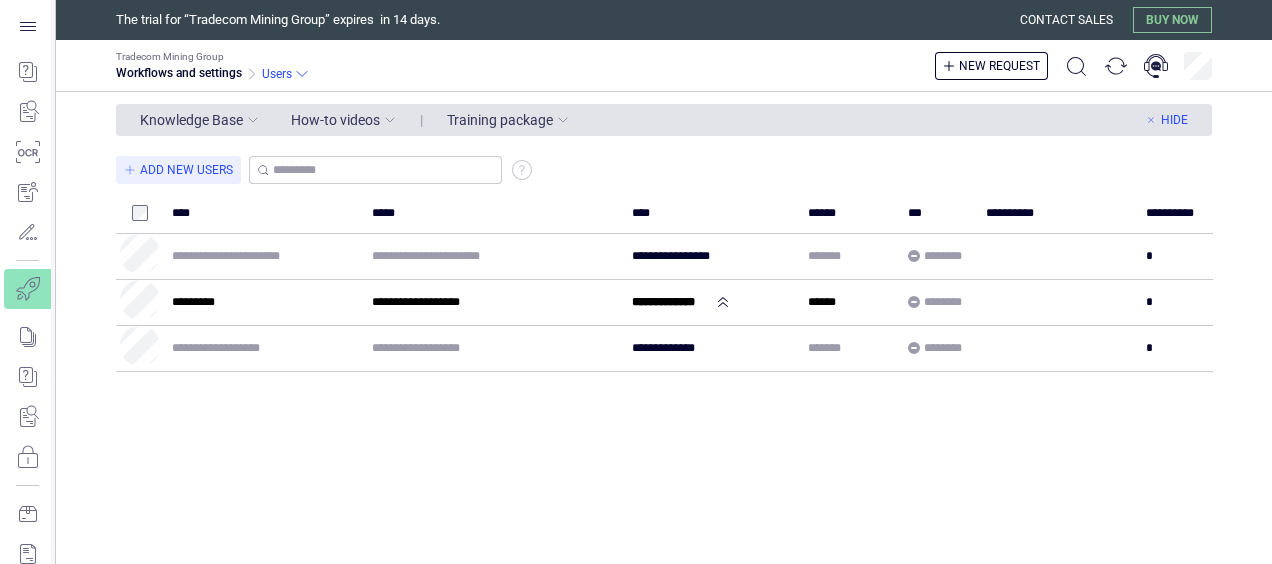 scroll, scrollTop: 0, scrollLeft: 0, axis: both 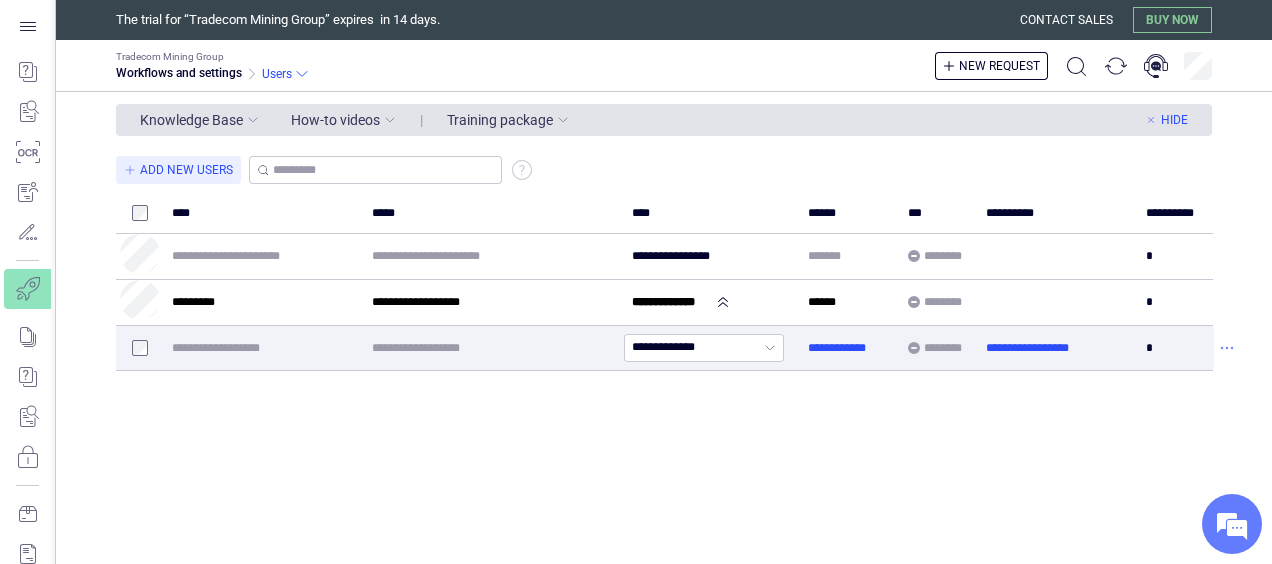 click at bounding box center [1227, 348] 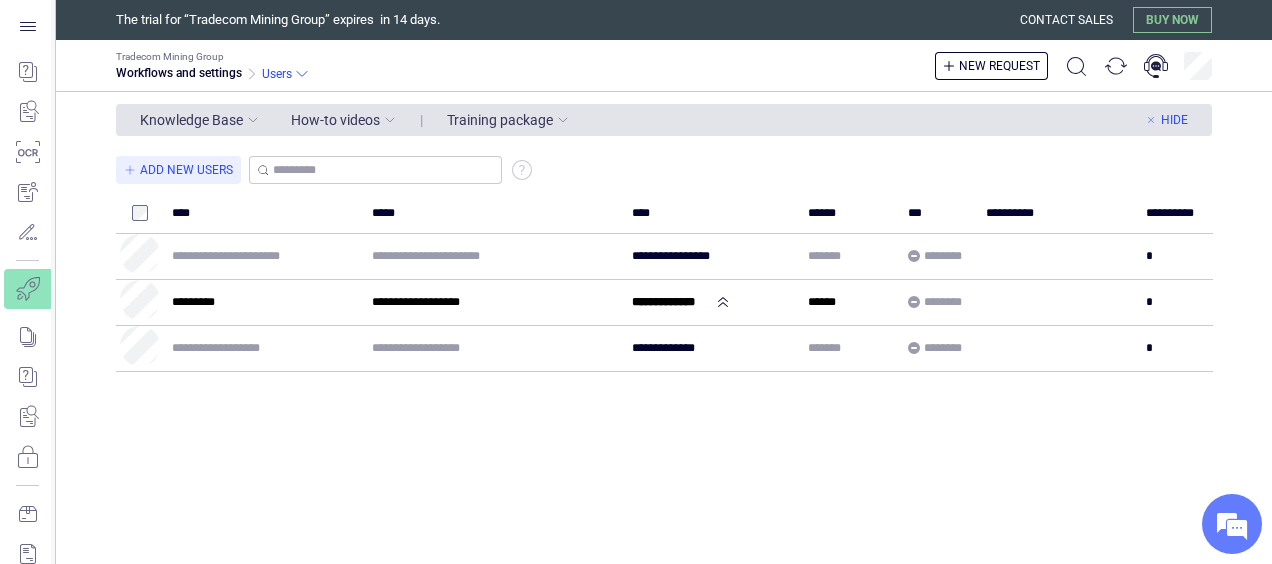 click on "[NUMBER] [STREET], [CITY], [STATE] [ZIP]" at bounding box center [679, 358] 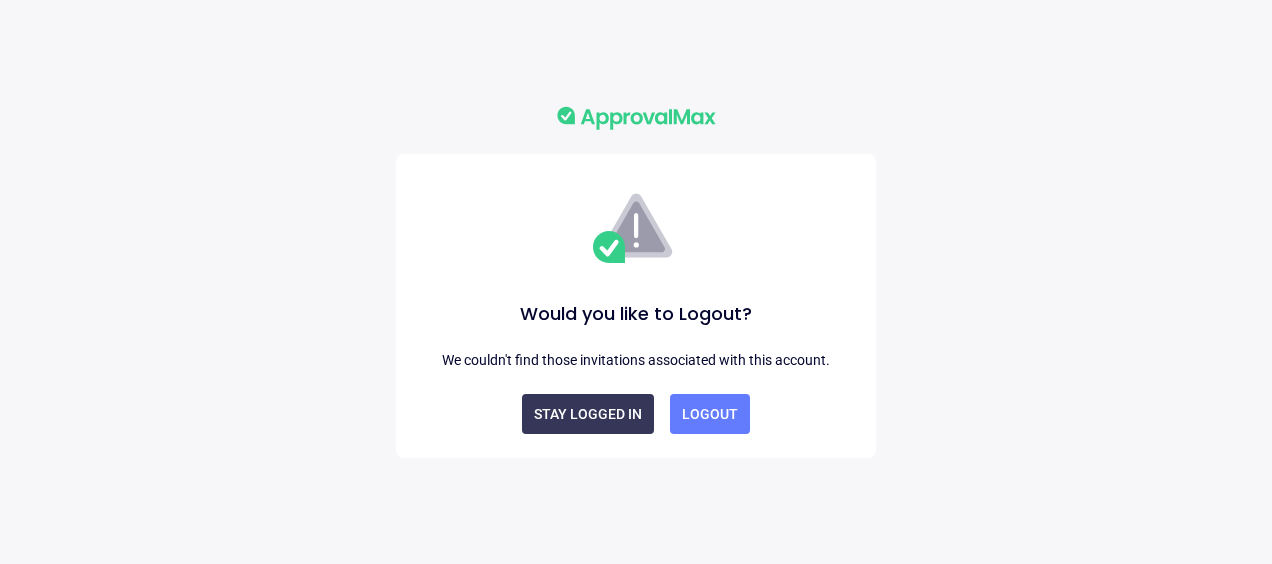 scroll, scrollTop: 0, scrollLeft: 0, axis: both 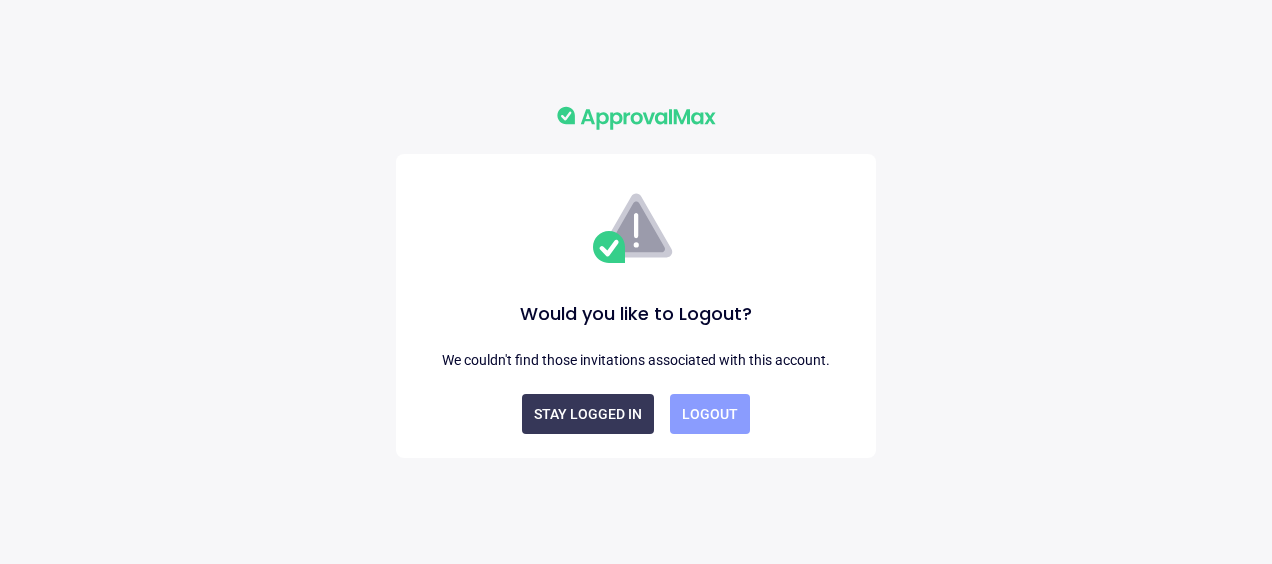 click on "Logout" at bounding box center (710, 414) 